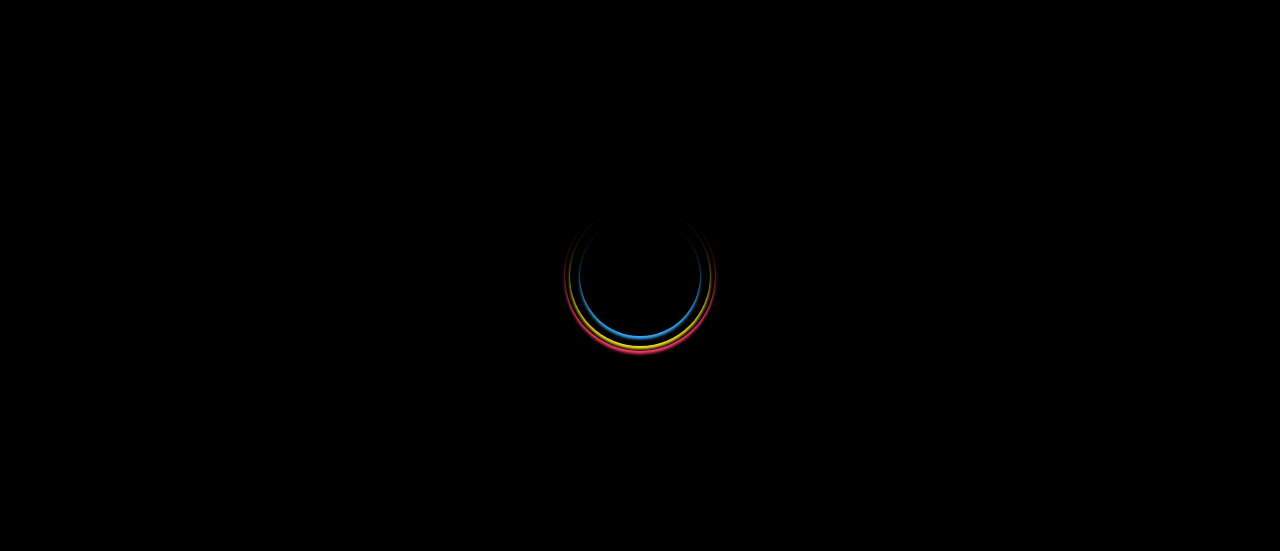 select 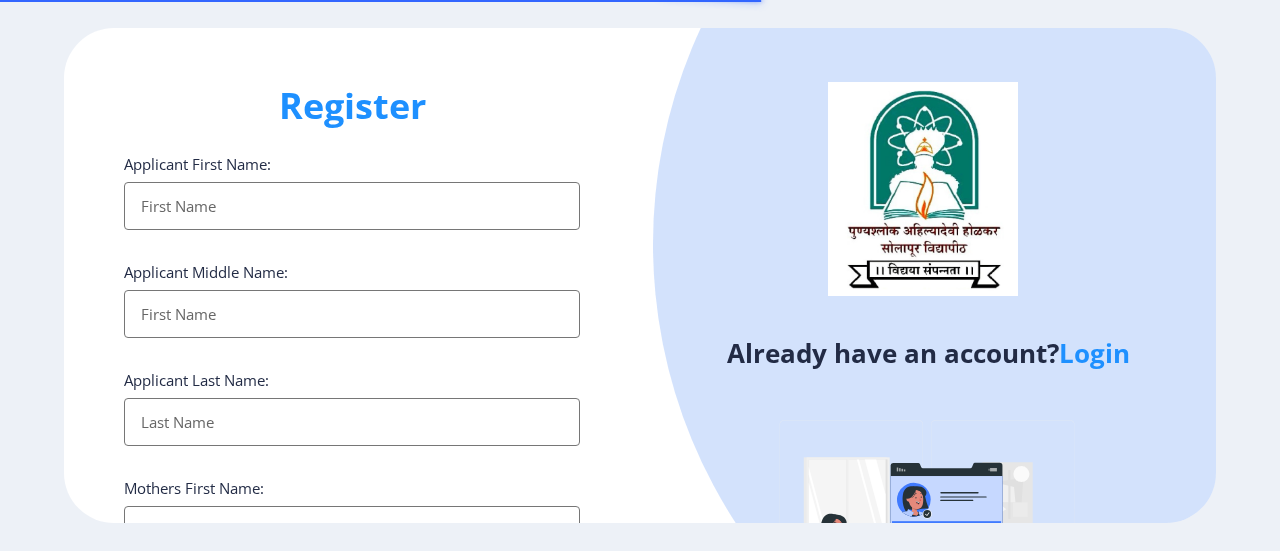 scroll, scrollTop: 0, scrollLeft: 0, axis: both 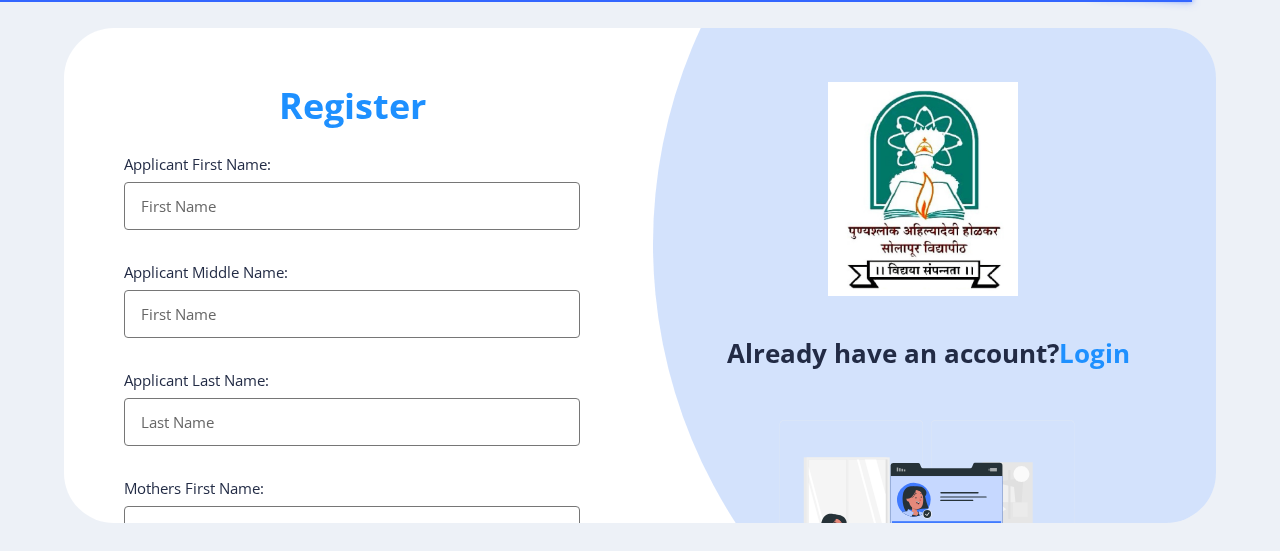 click on "Applicant First Name:" at bounding box center (352, 206) 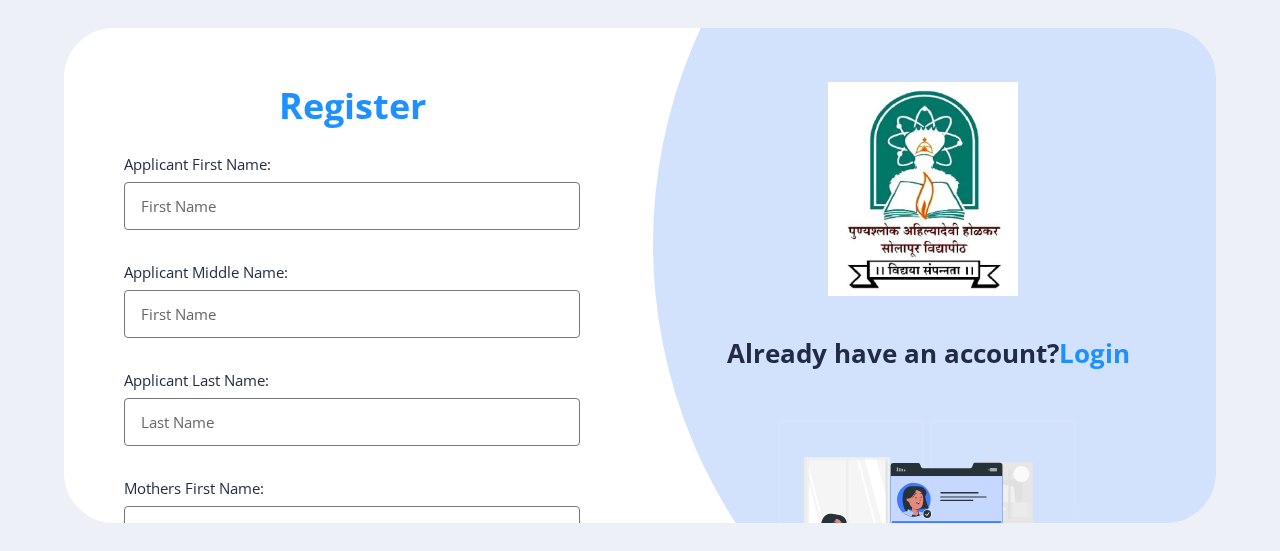 type on "[PERSON_NAME]" 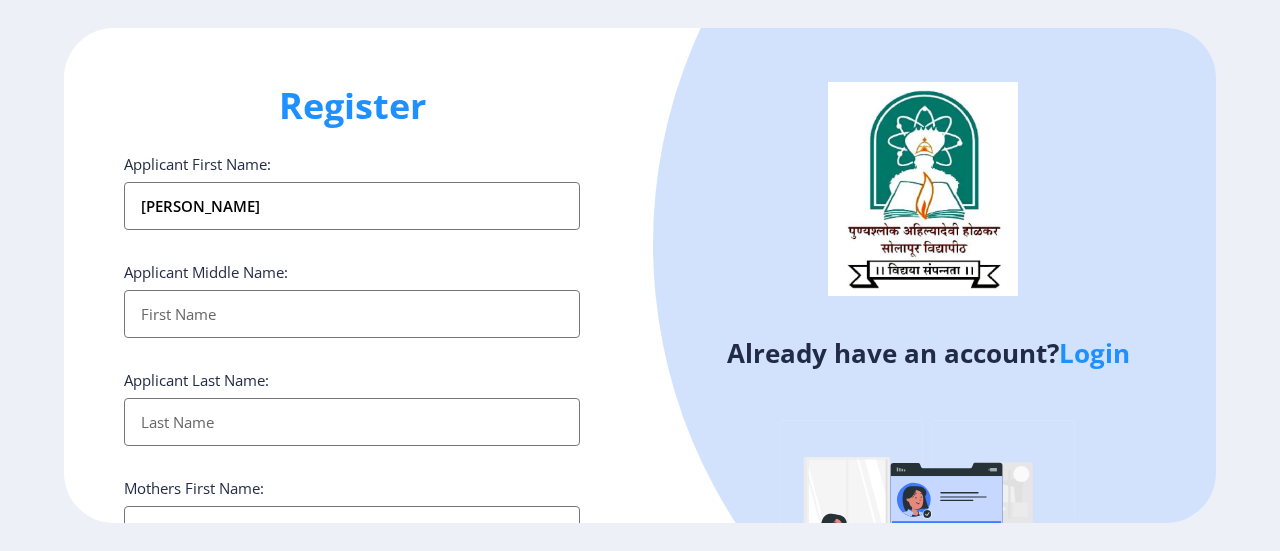 type on "[PERSON_NAME]" 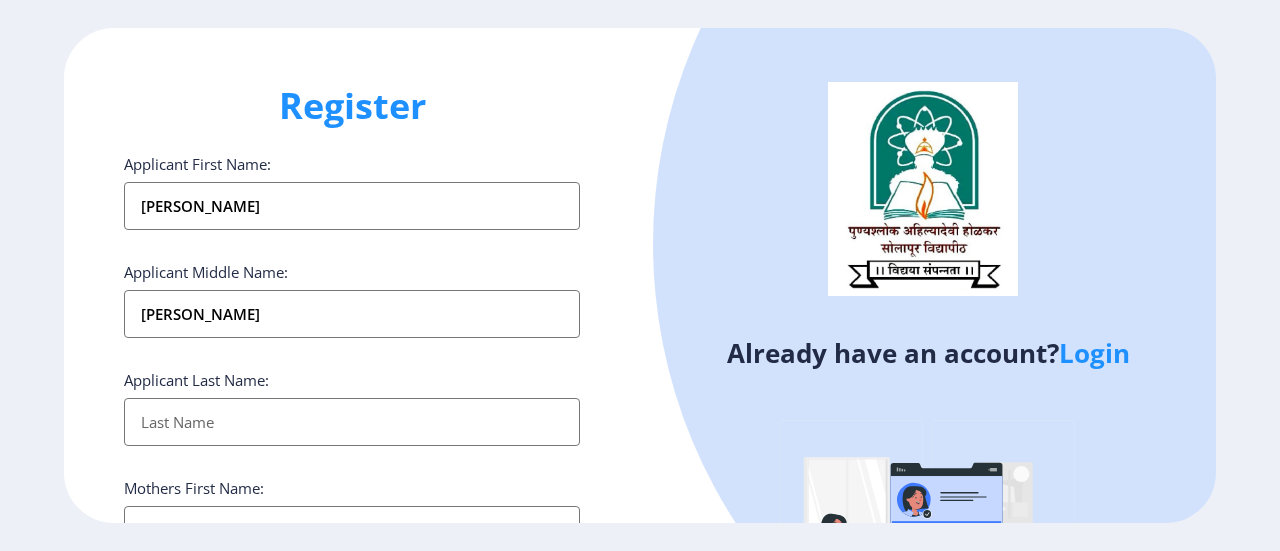 type on "[PERSON_NAME]" 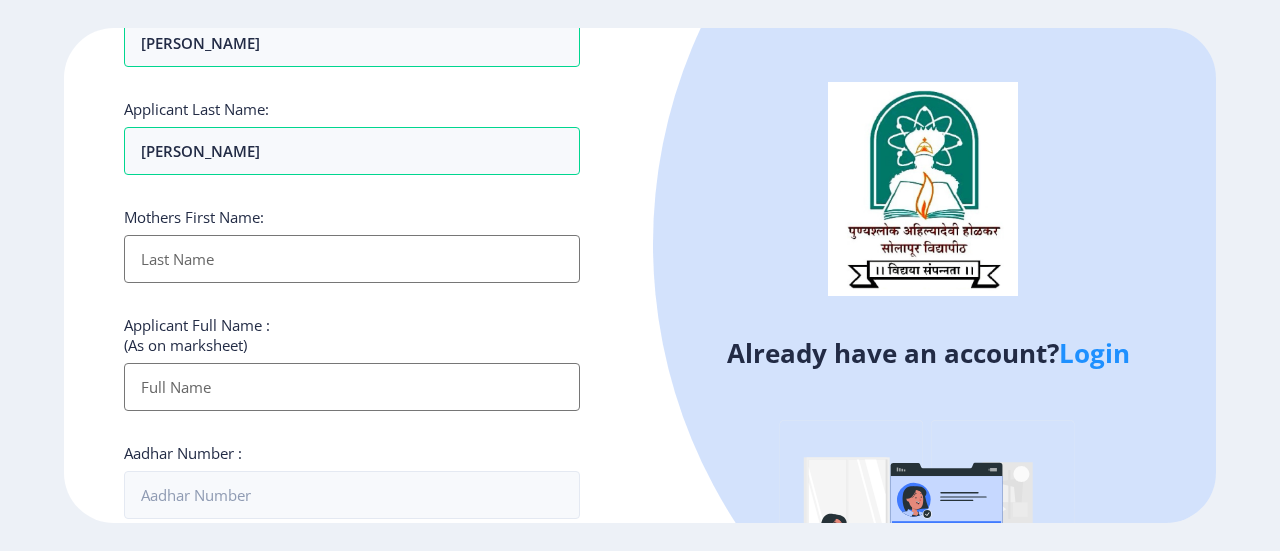scroll, scrollTop: 296, scrollLeft: 0, axis: vertical 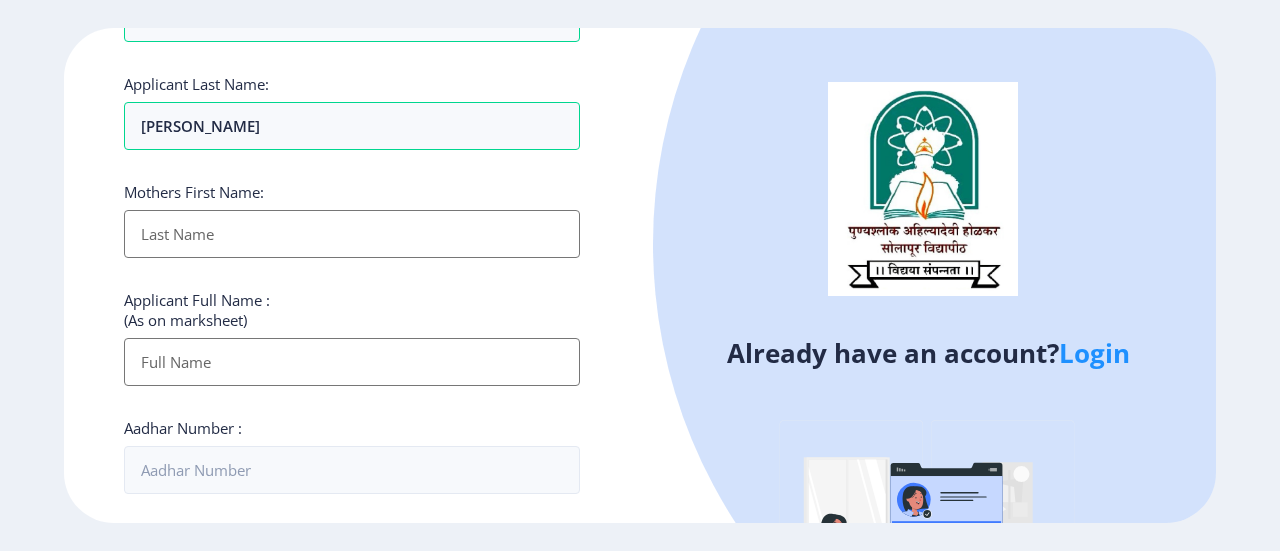 click on "Applicant First Name:" at bounding box center (352, 234) 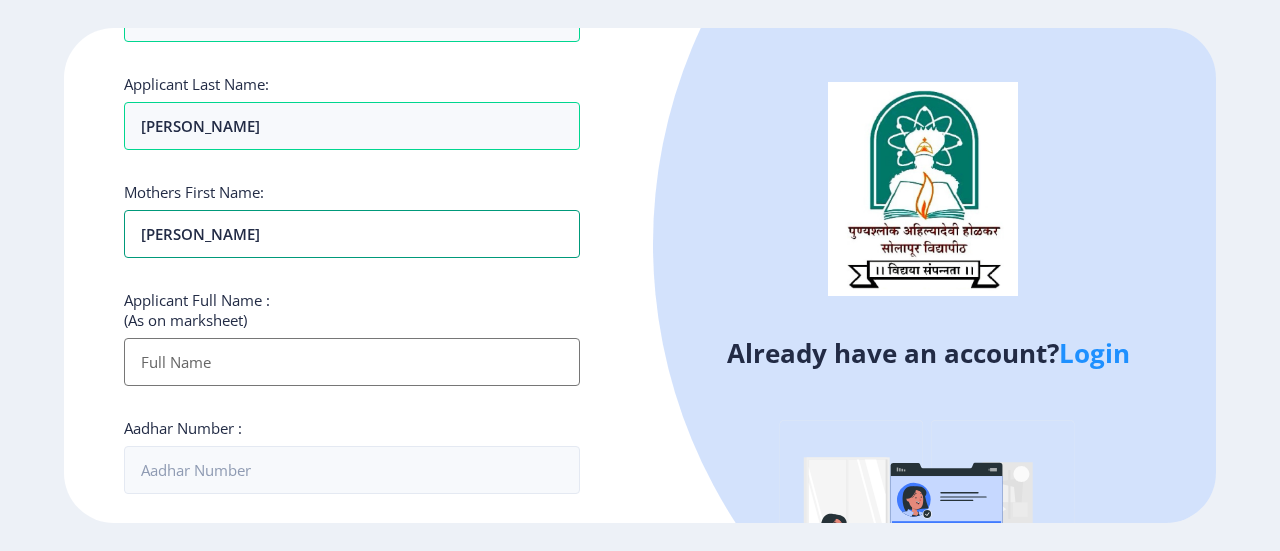 type on "[PERSON_NAME]" 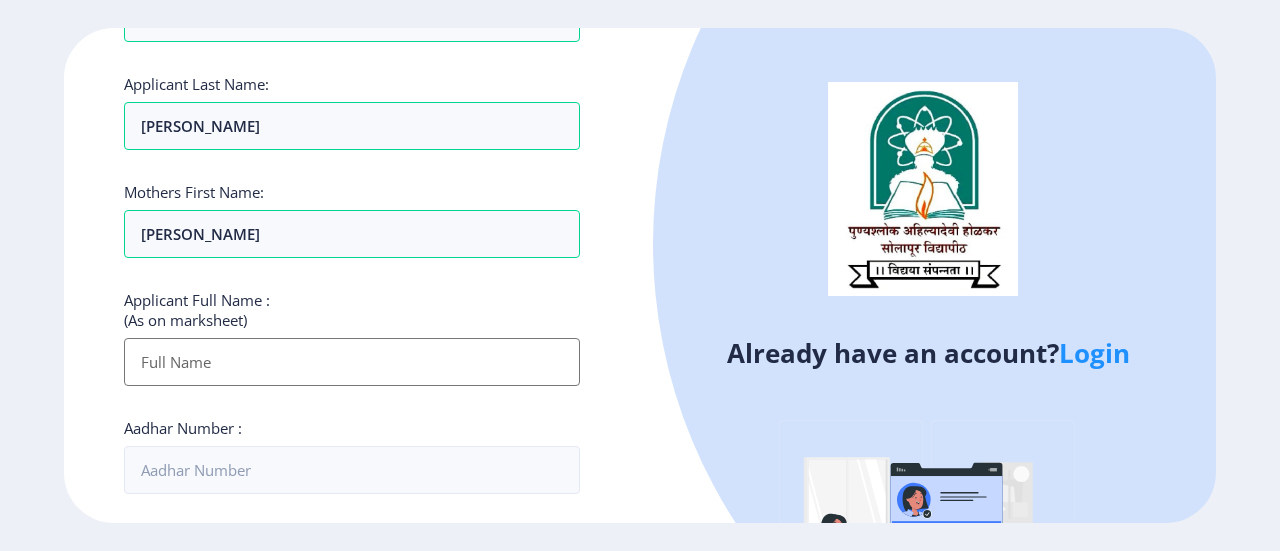 click on "Applicant First Name:" at bounding box center (352, 362) 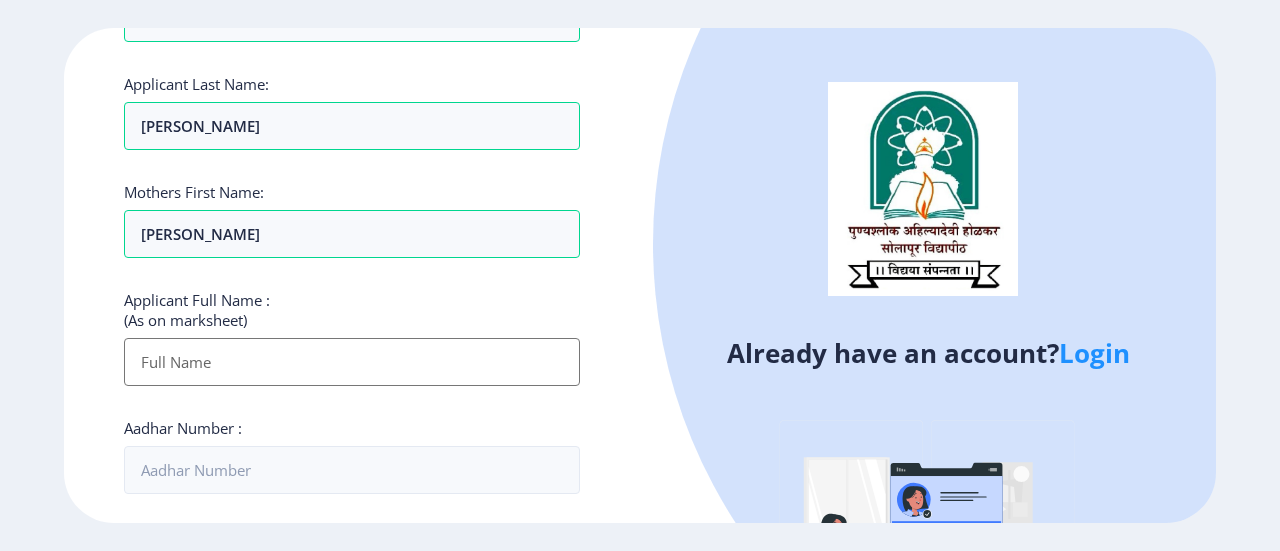 type on "[PERSON_NAME]" 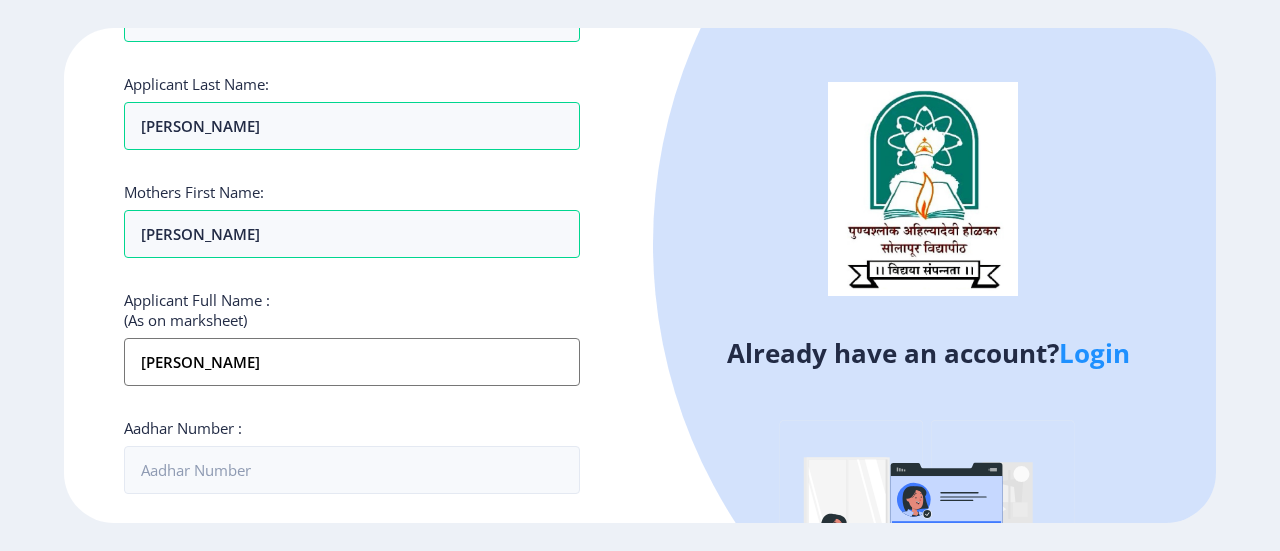 type on "07507803365" 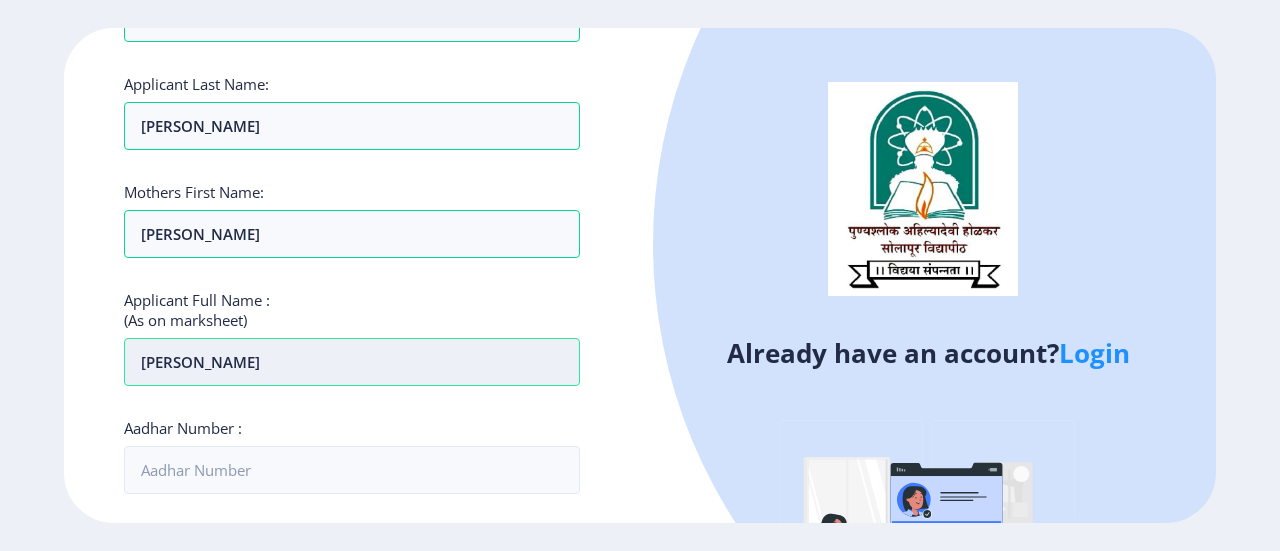 click on "[PERSON_NAME]" at bounding box center [352, 362] 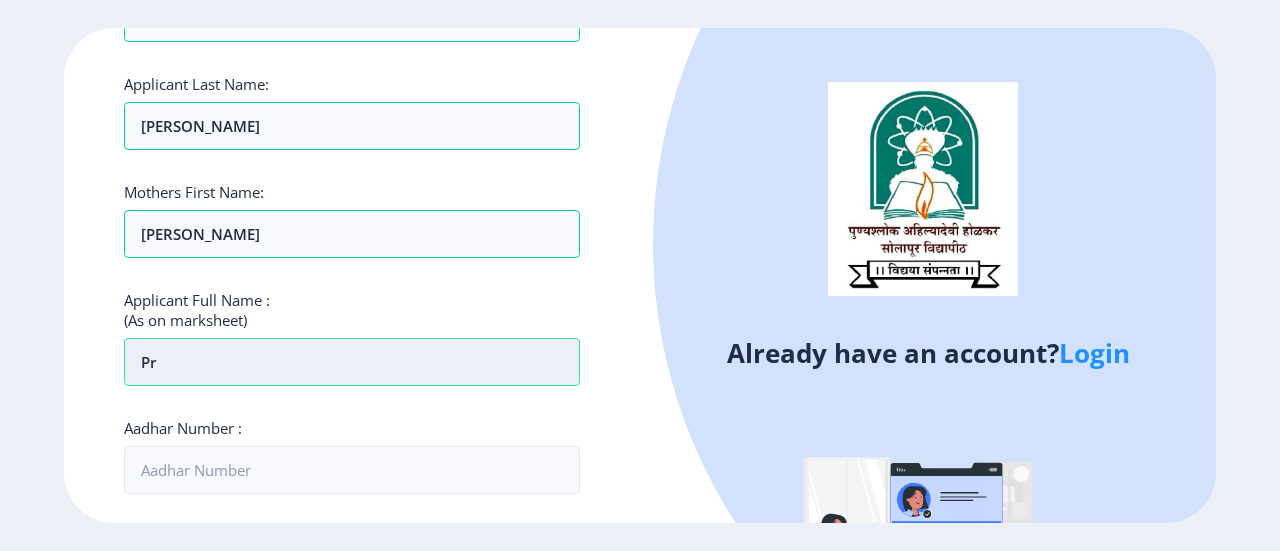 type on "P" 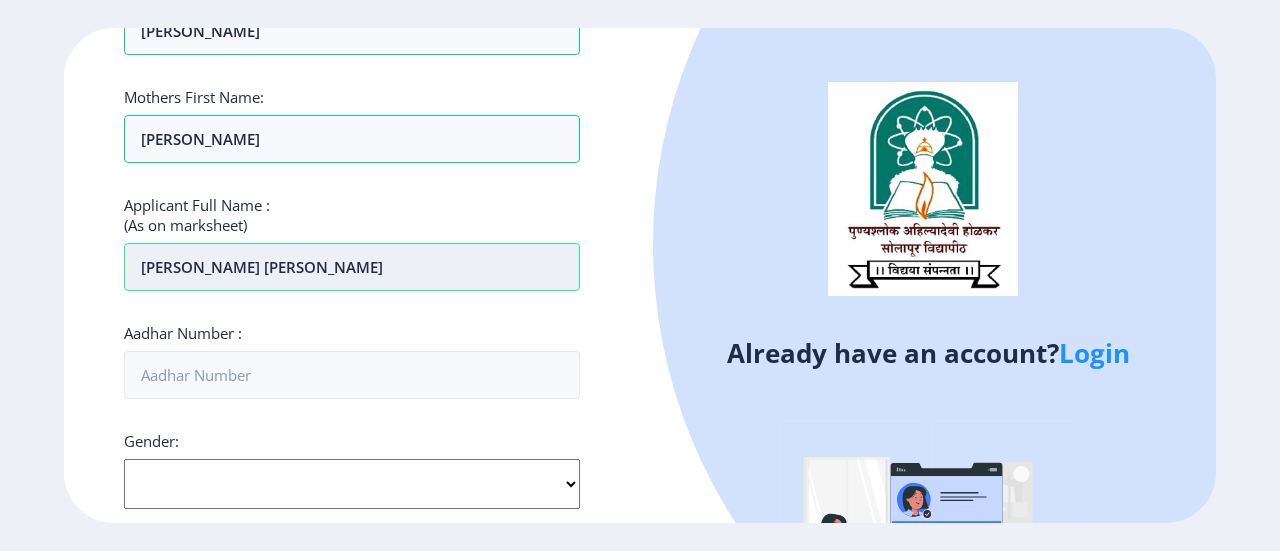 scroll, scrollTop: 392, scrollLeft: 0, axis: vertical 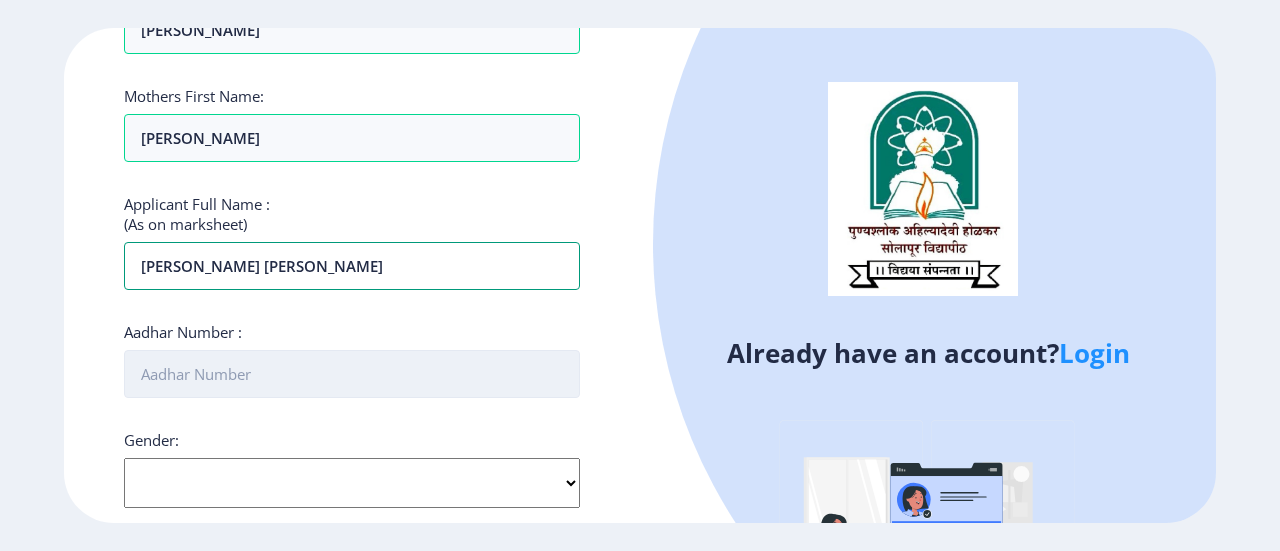 type on "[PERSON_NAME] [PERSON_NAME]" 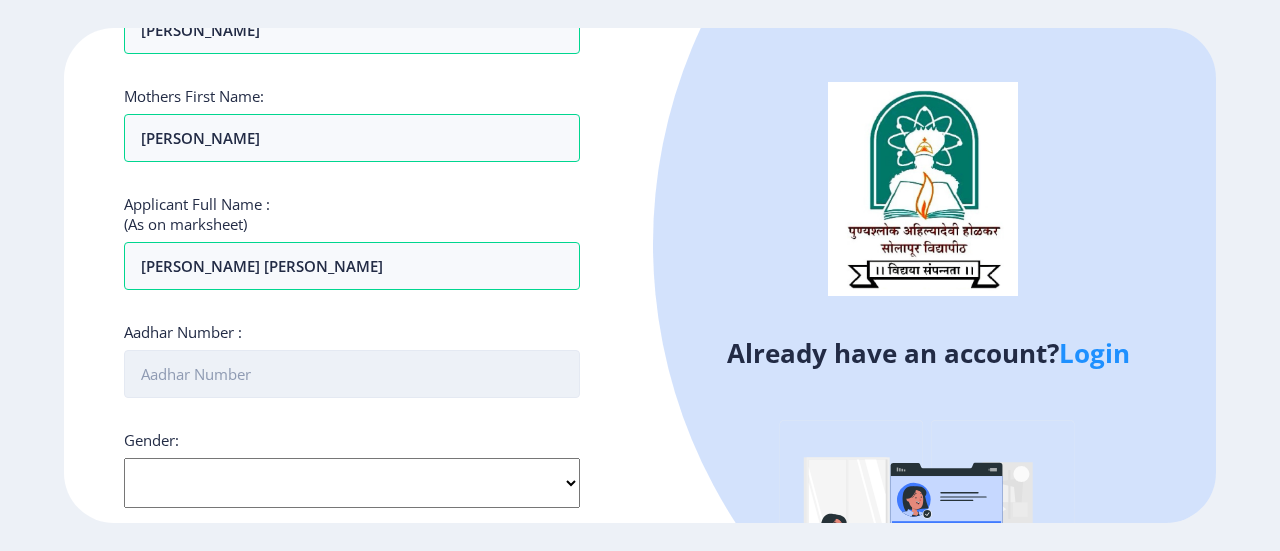 click on "Aadhar Number :" at bounding box center (352, 374) 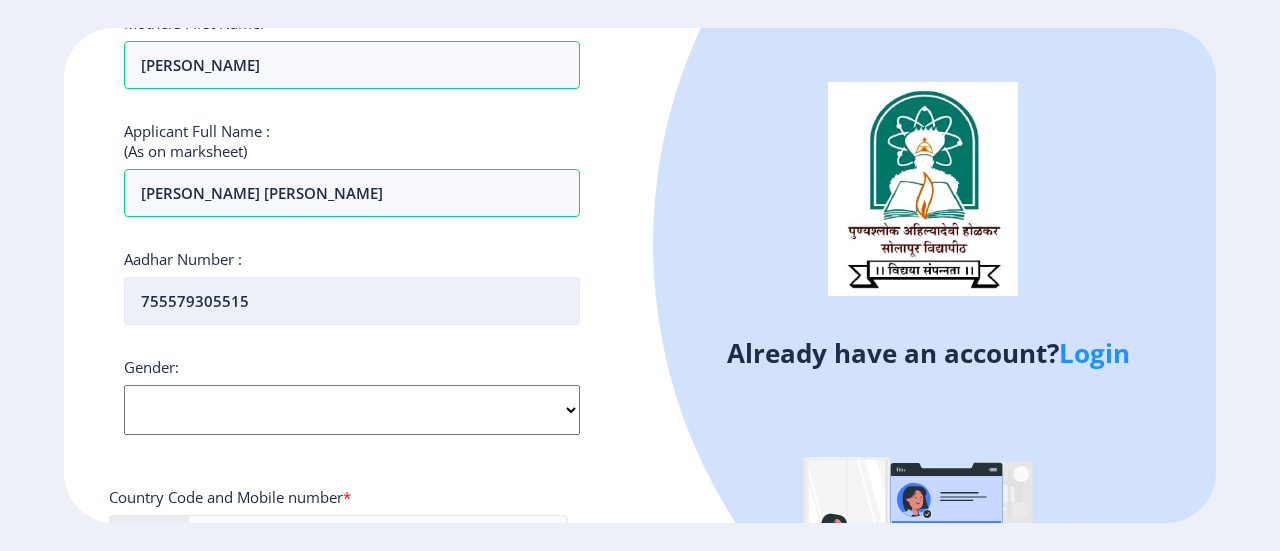 scroll, scrollTop: 493, scrollLeft: 0, axis: vertical 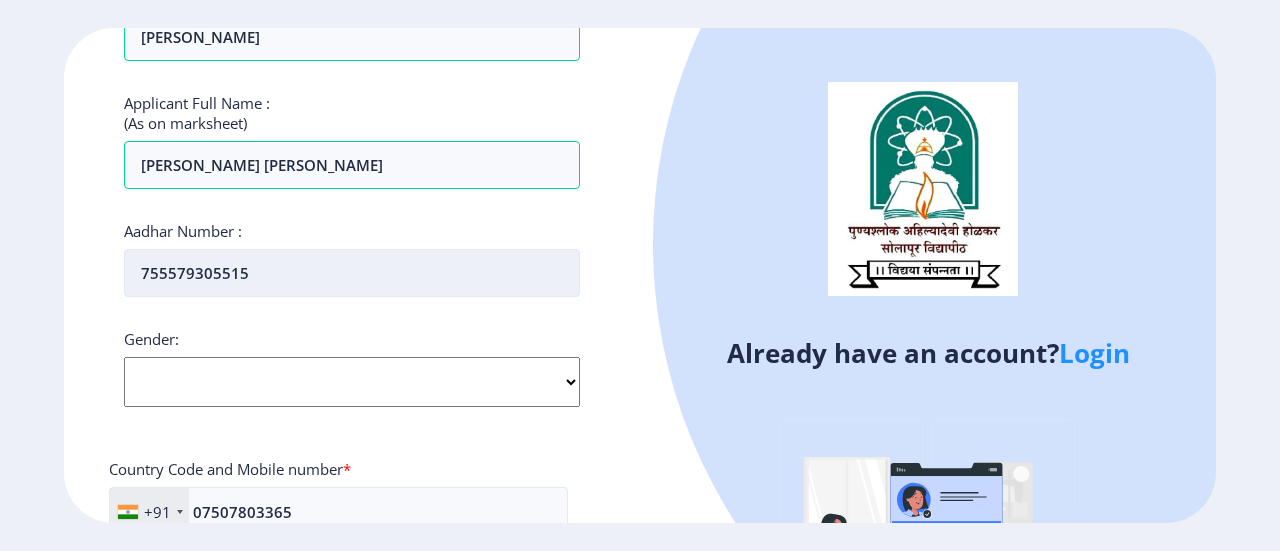 type on "755579305515" 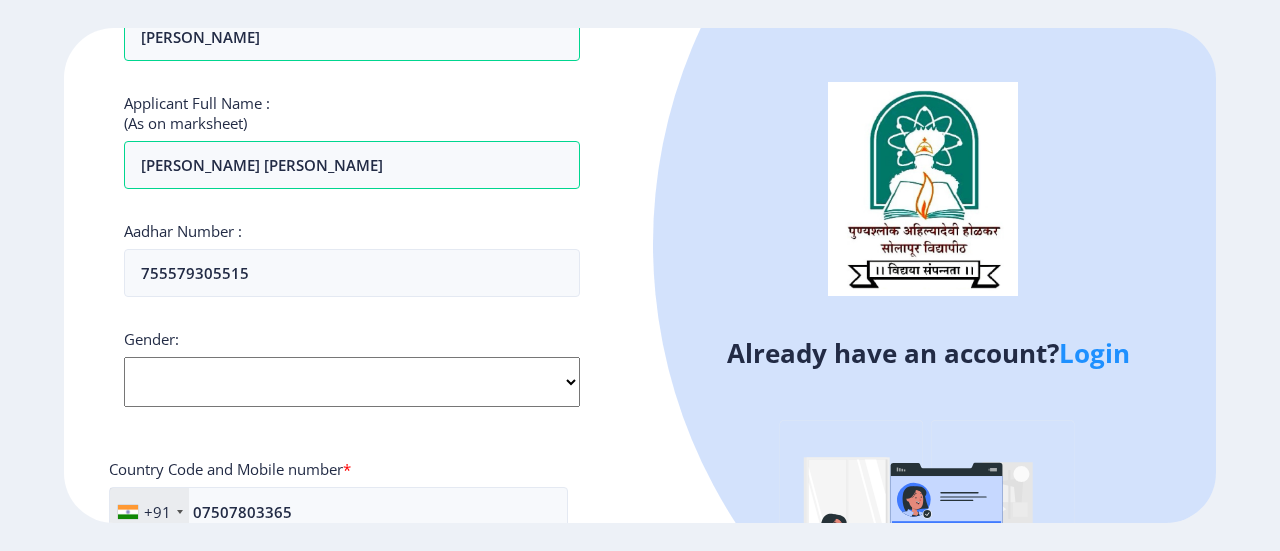 click on "Select Gender [DEMOGRAPHIC_DATA] [DEMOGRAPHIC_DATA] Other" 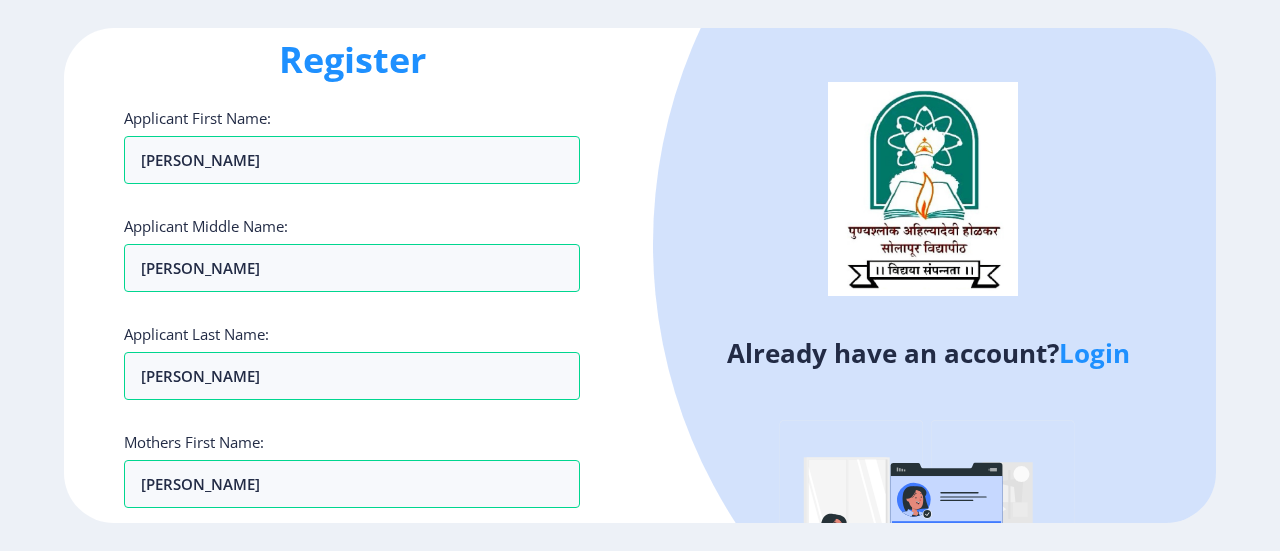 scroll, scrollTop: 52, scrollLeft: 0, axis: vertical 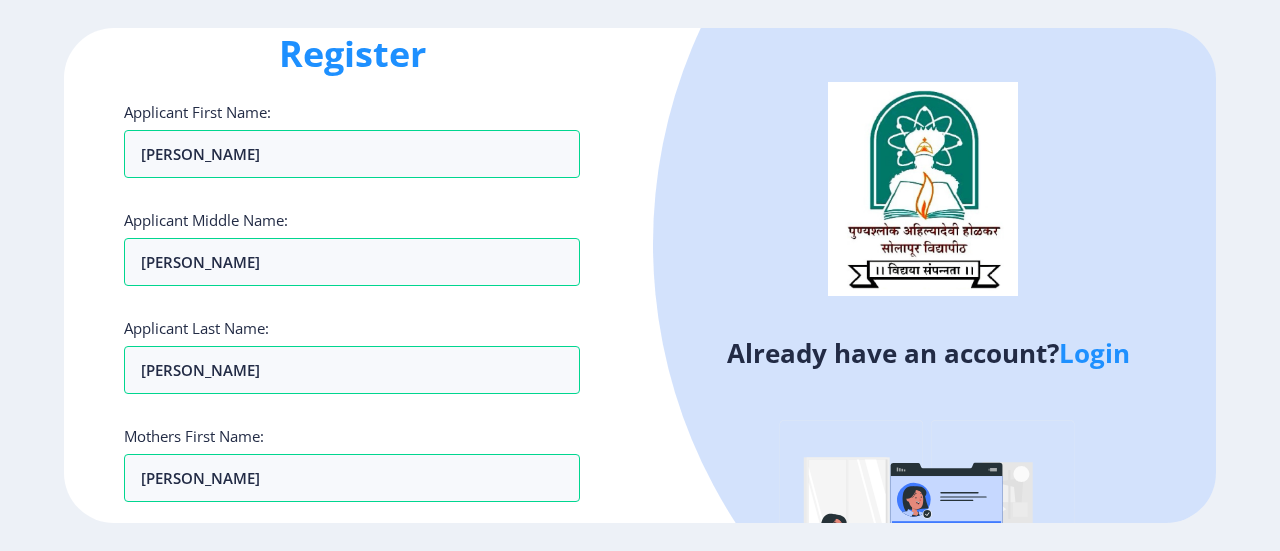 click on "Login" 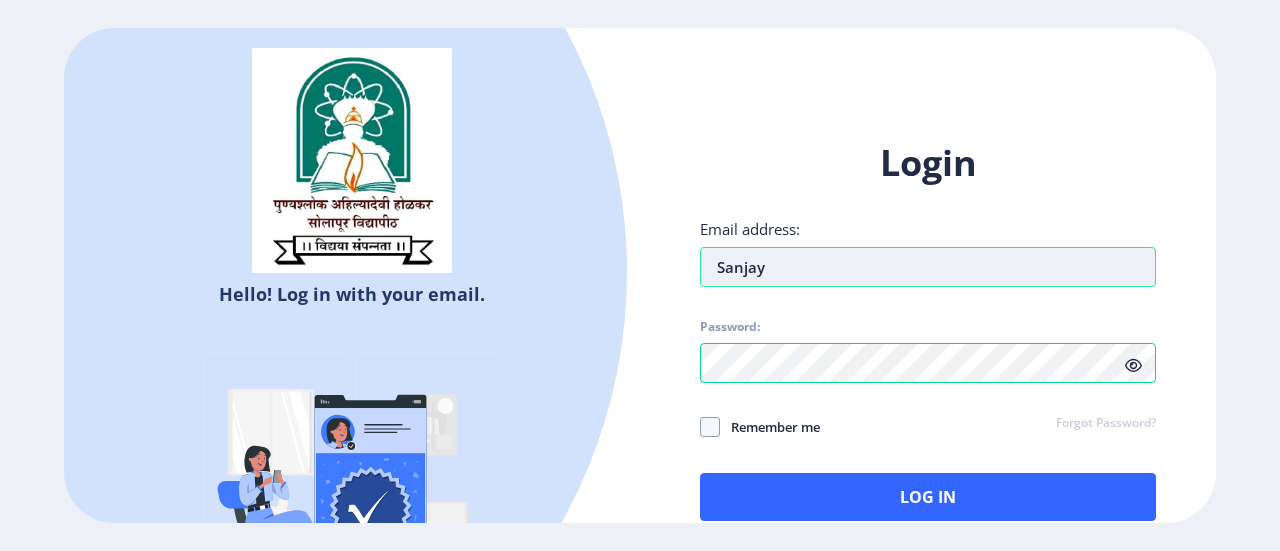click on "Sanjay" at bounding box center (928, 267) 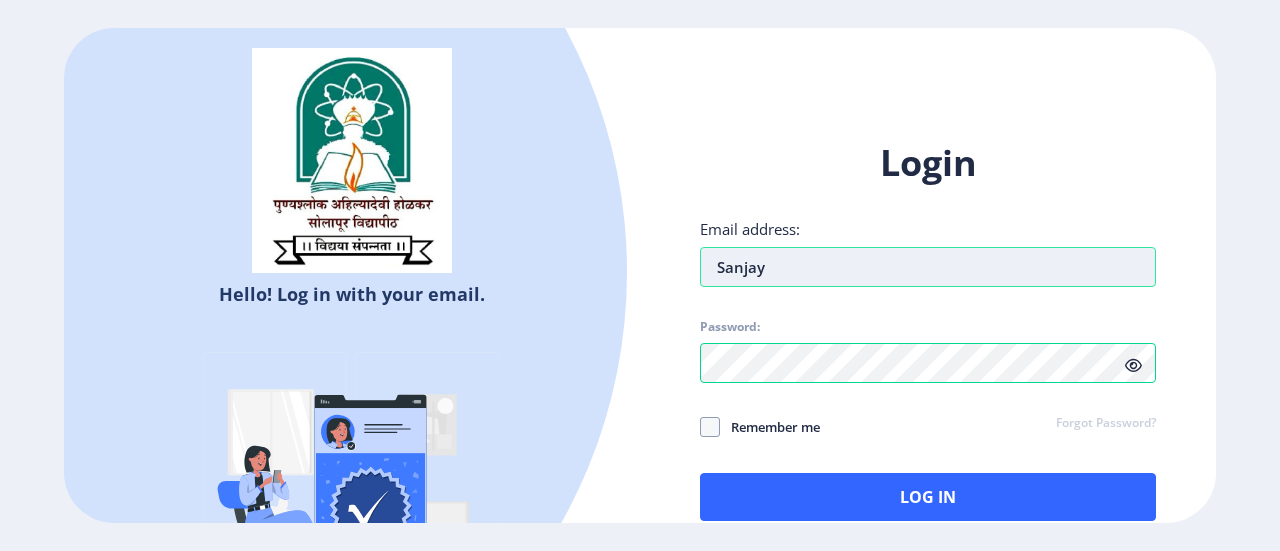 type on "[EMAIL_ADDRESS][DOMAIN_NAME]" 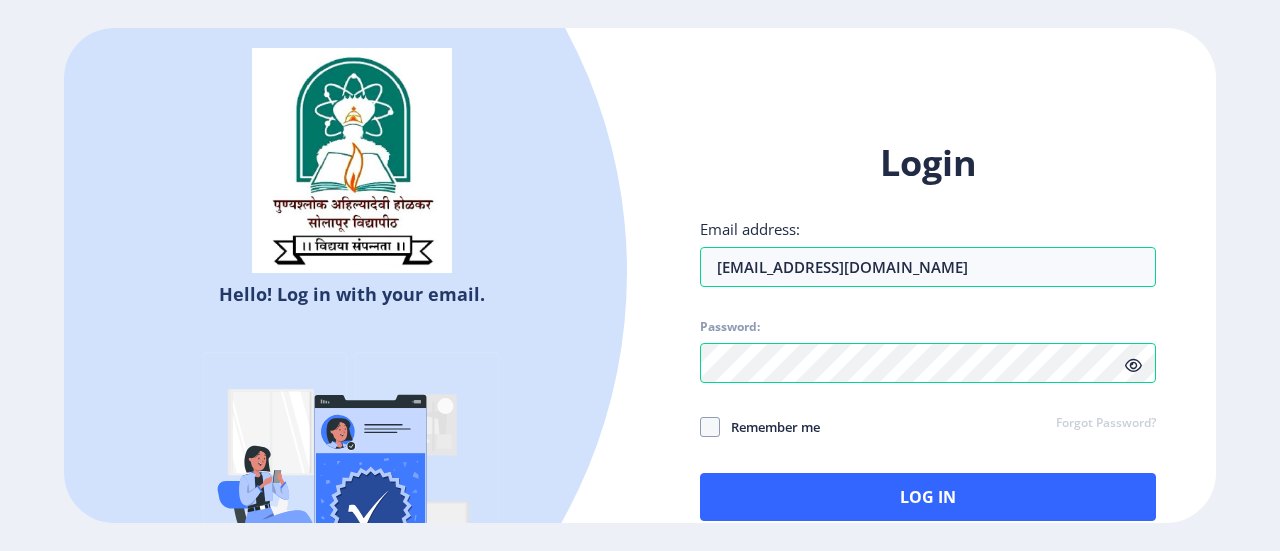 click on "Remember me" 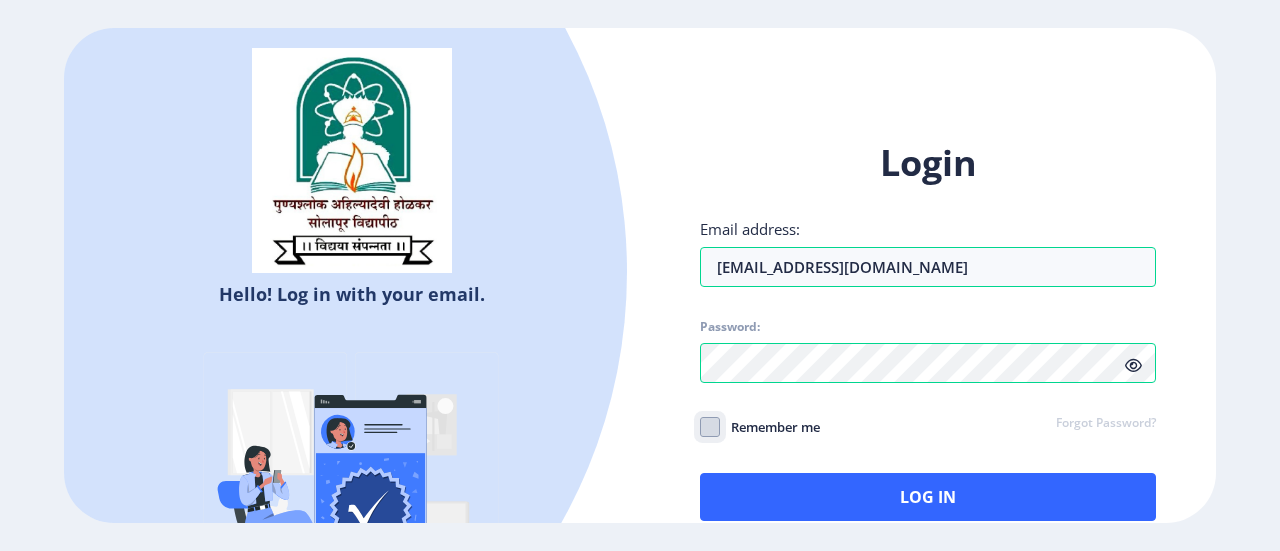 checkbox on "true" 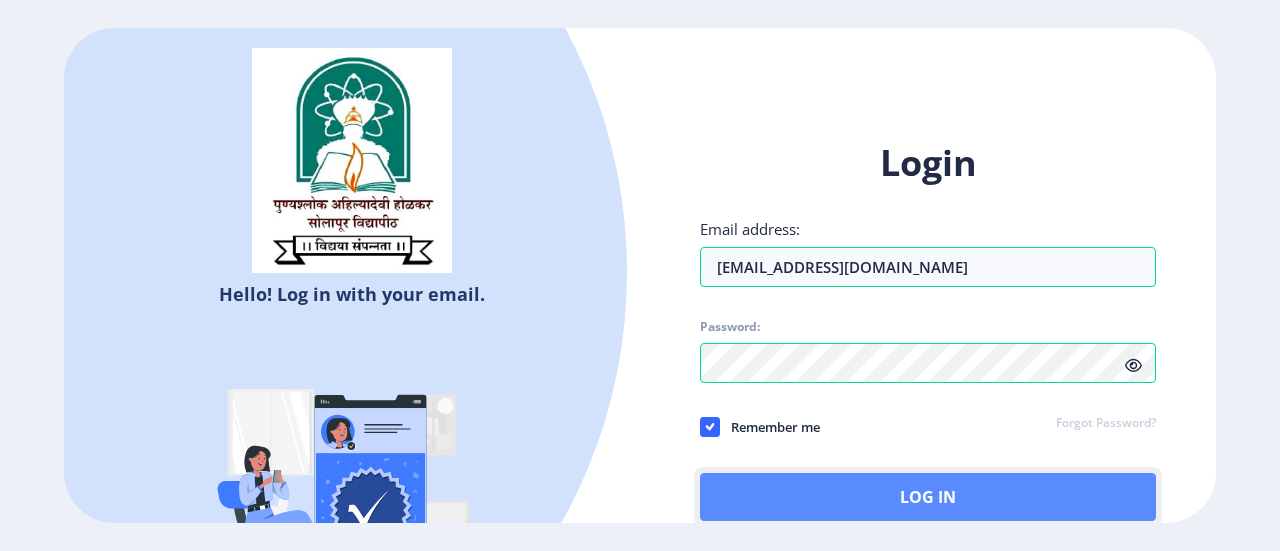 click on "Log In" 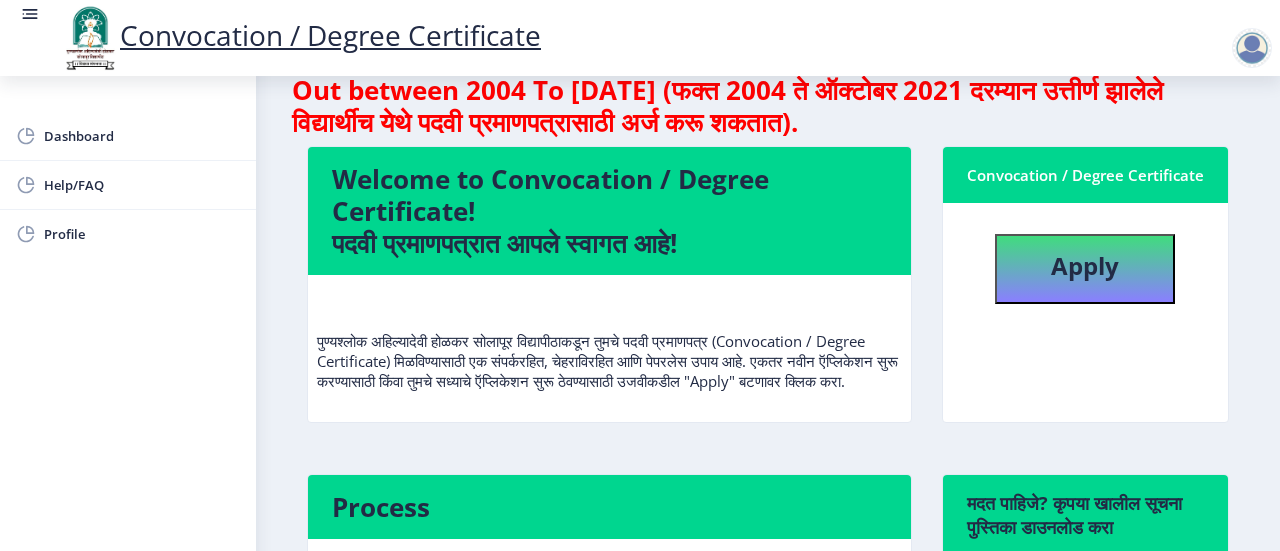 scroll, scrollTop: 0, scrollLeft: 0, axis: both 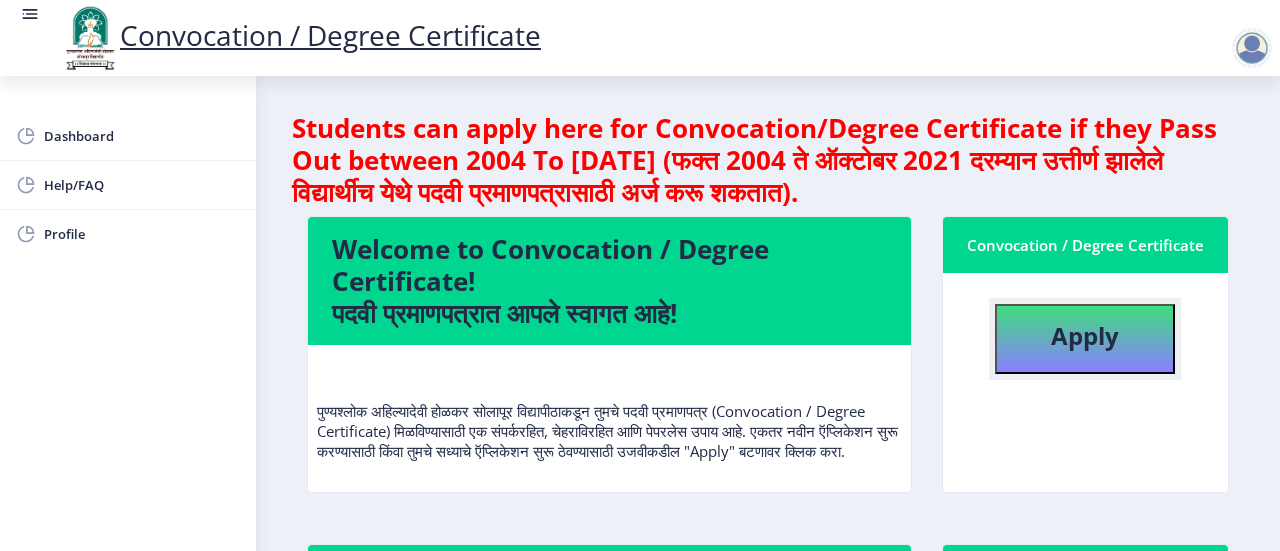 click on "Apply" 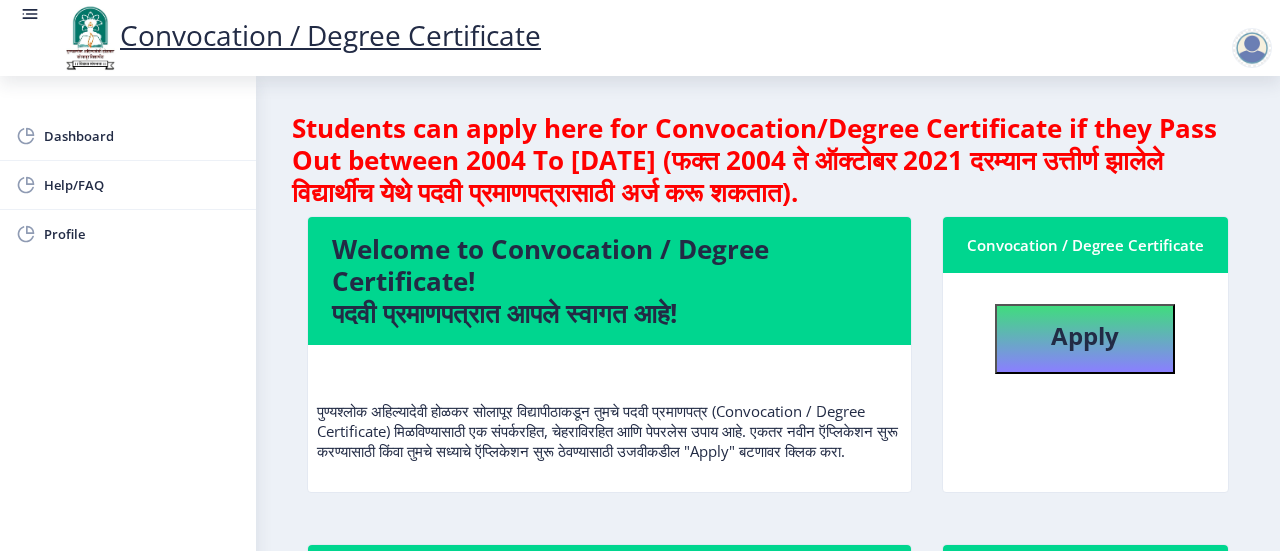 select 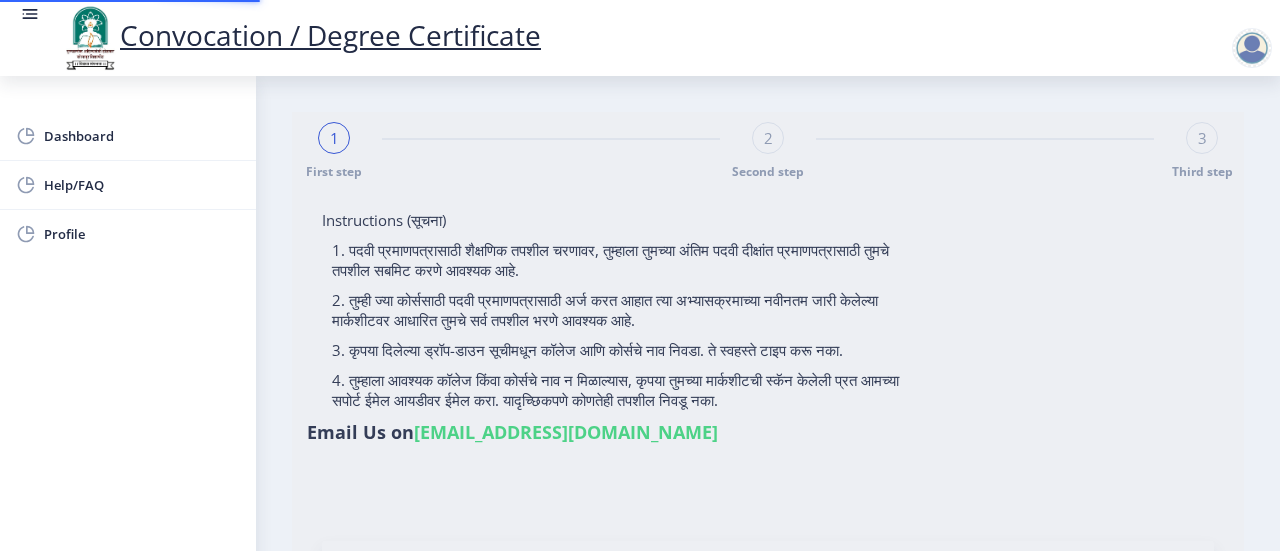 type on "[PERSON_NAME] [PERSON_NAME]" 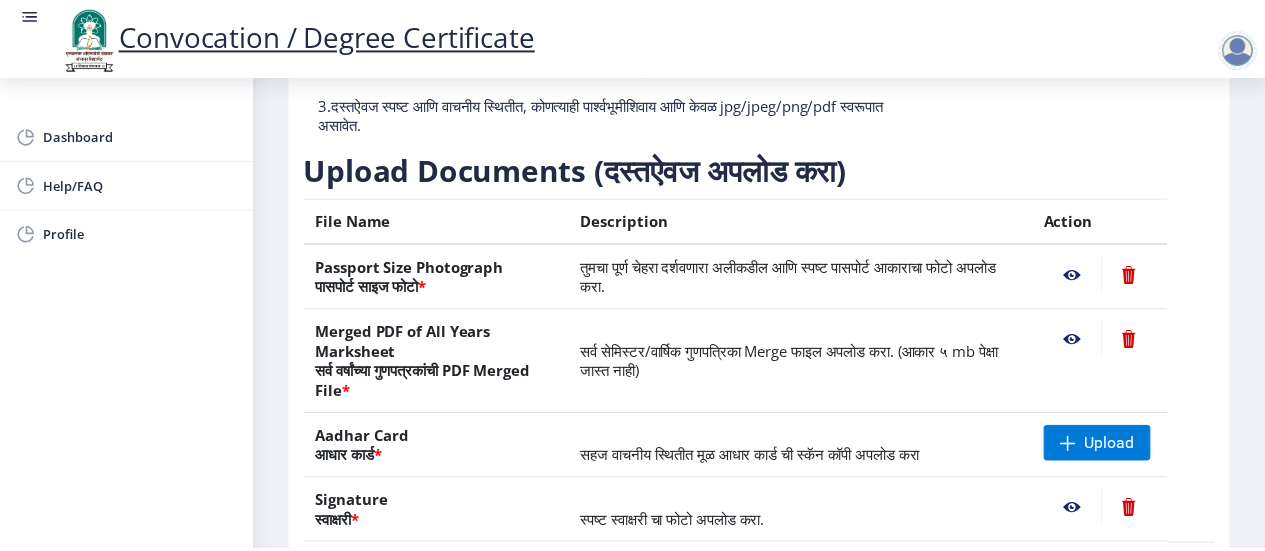 scroll, scrollTop: 265, scrollLeft: 0, axis: vertical 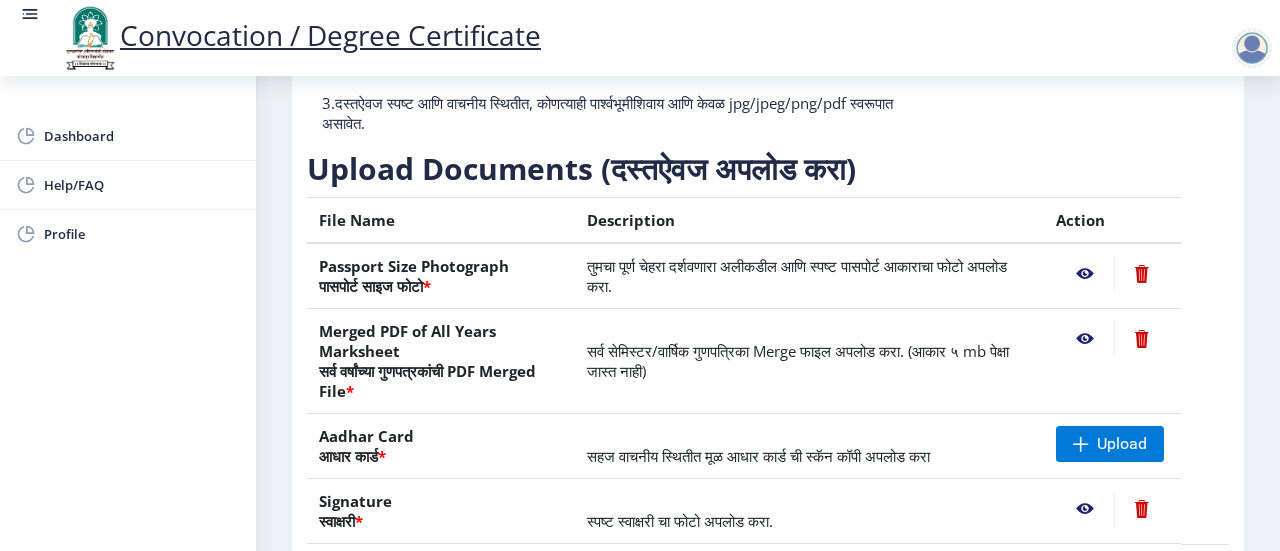 click 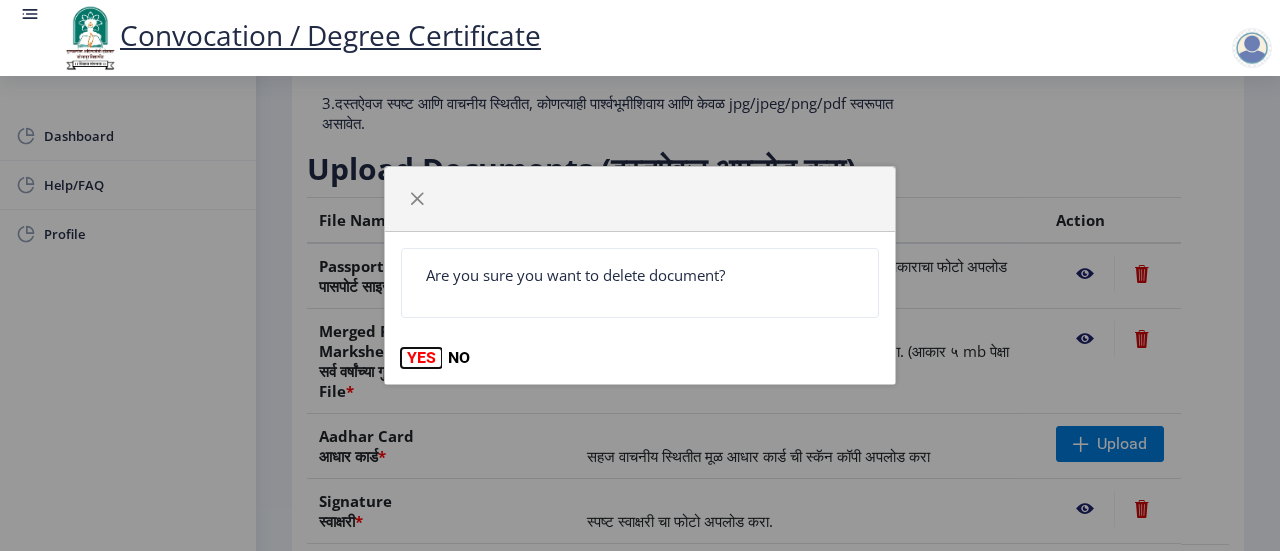 click on "YES" 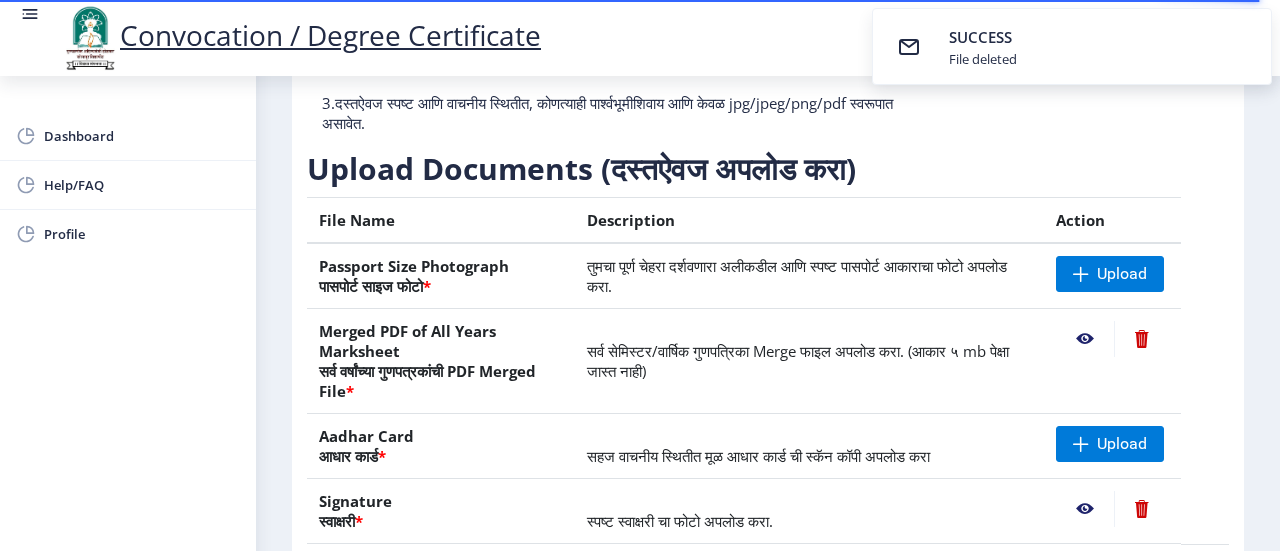 click 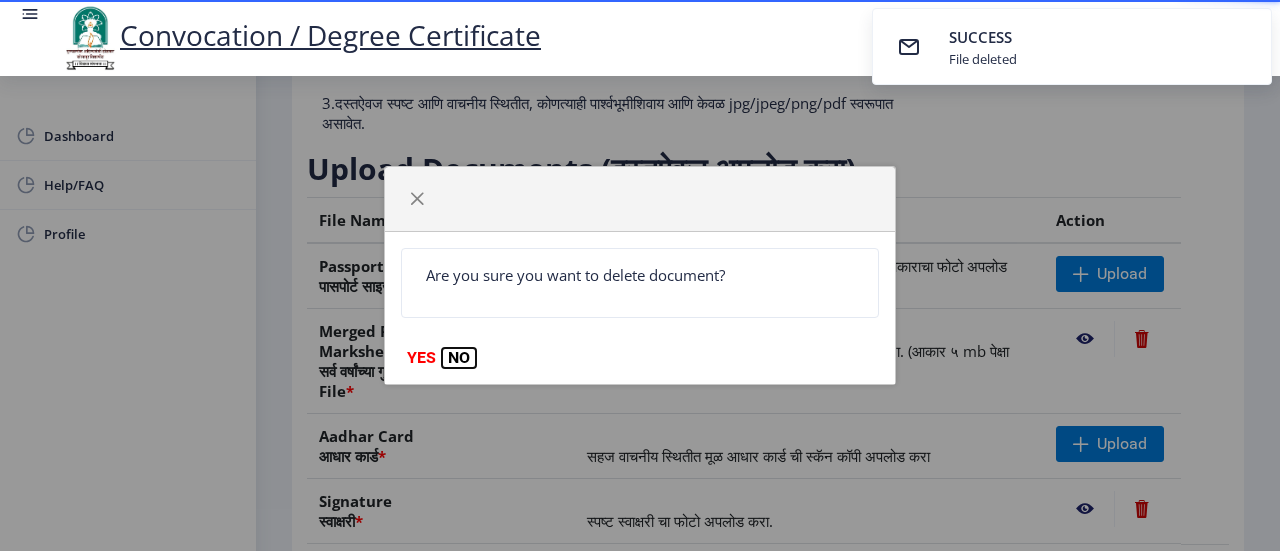 click on "NO" 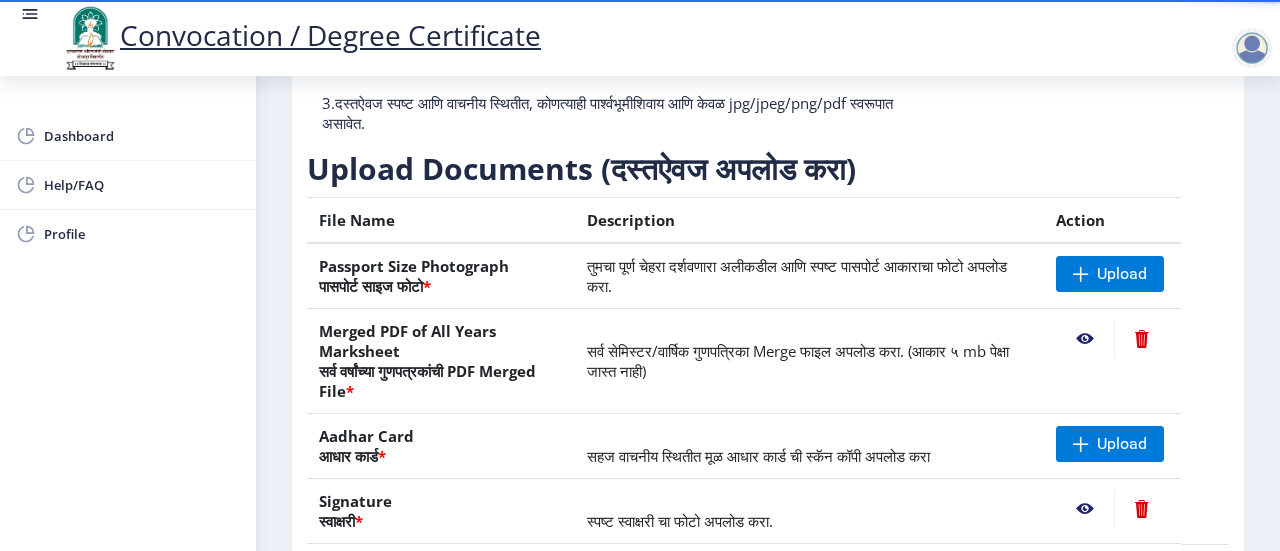click 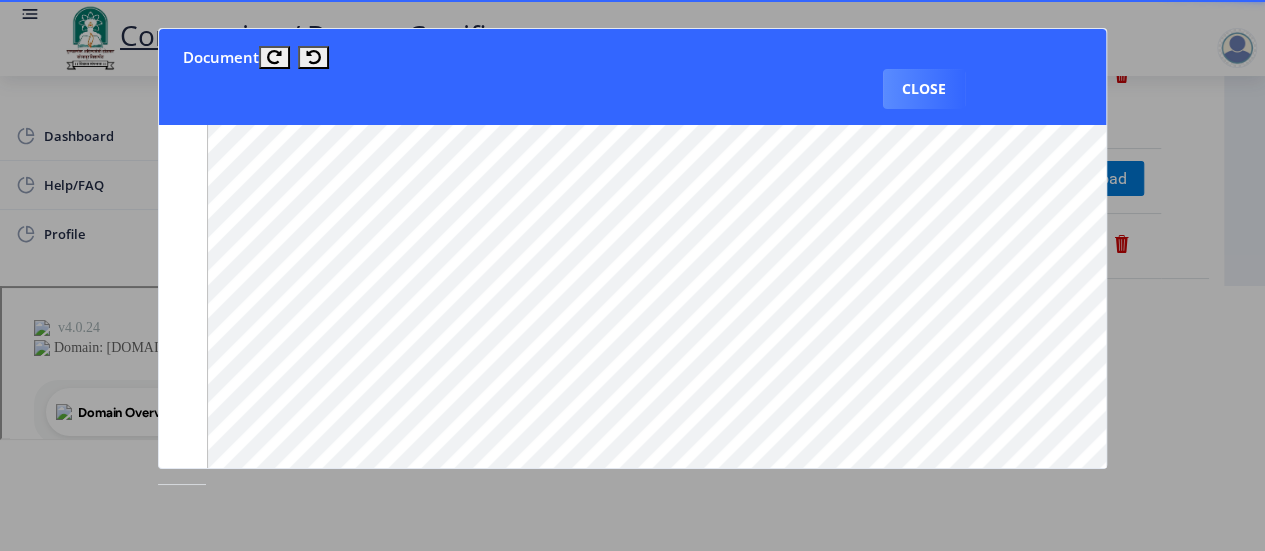 scroll, scrollTop: 1292, scrollLeft: 0, axis: vertical 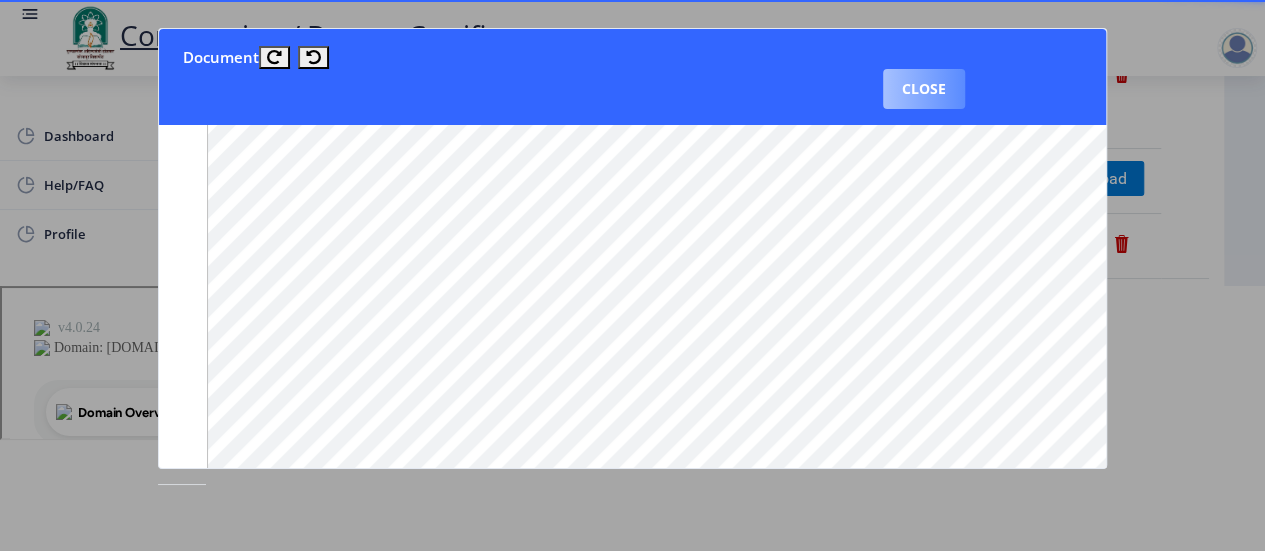 click on "Close" at bounding box center (924, 89) 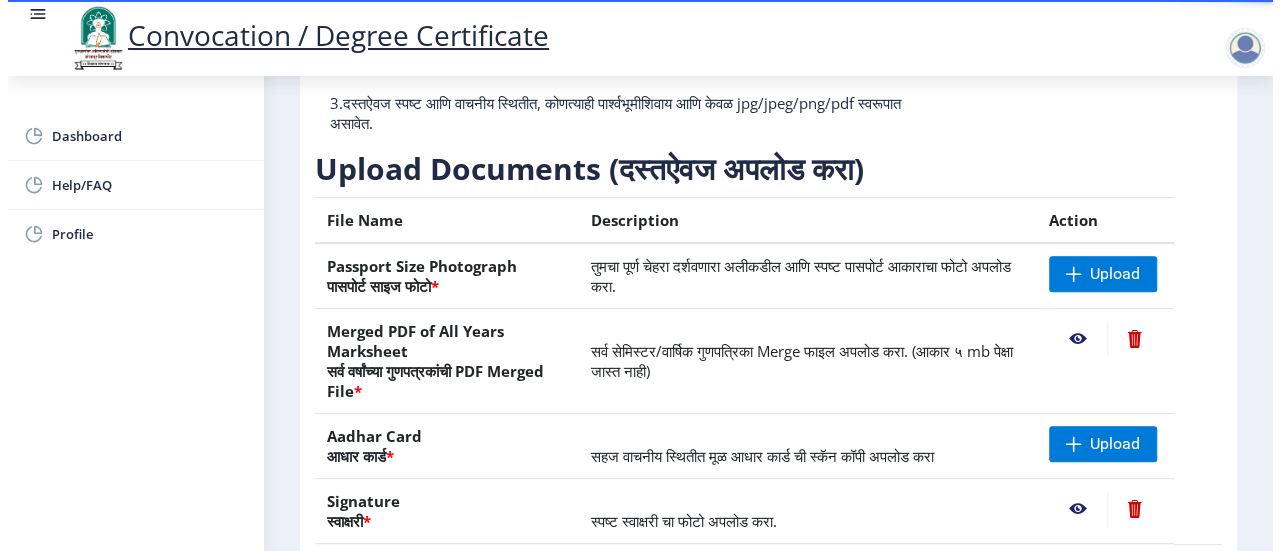 scroll, scrollTop: 265, scrollLeft: 0, axis: vertical 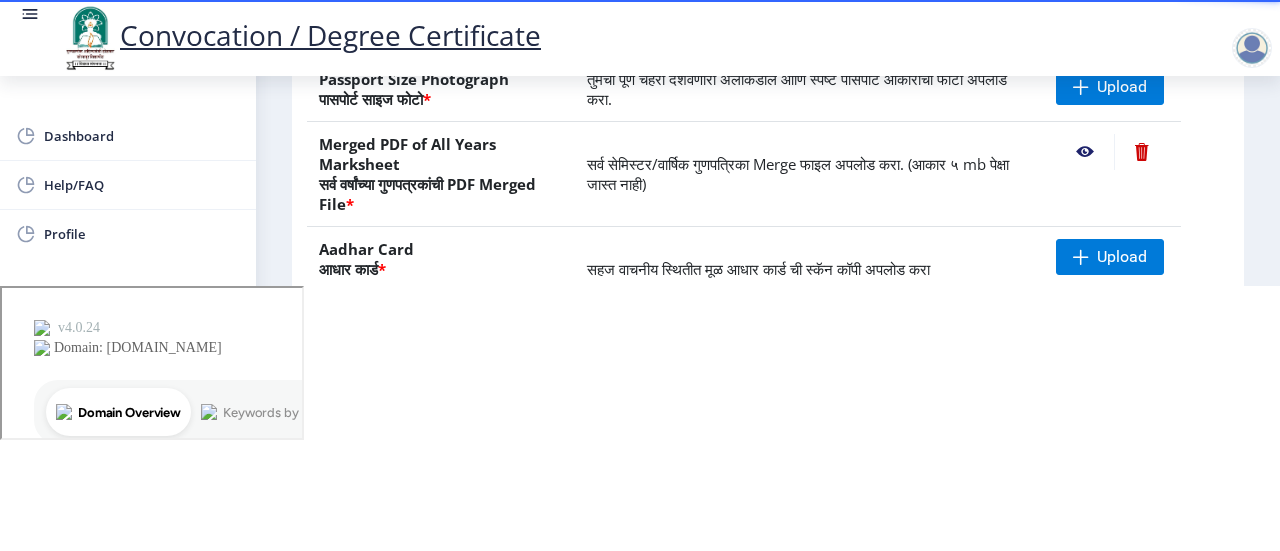 click 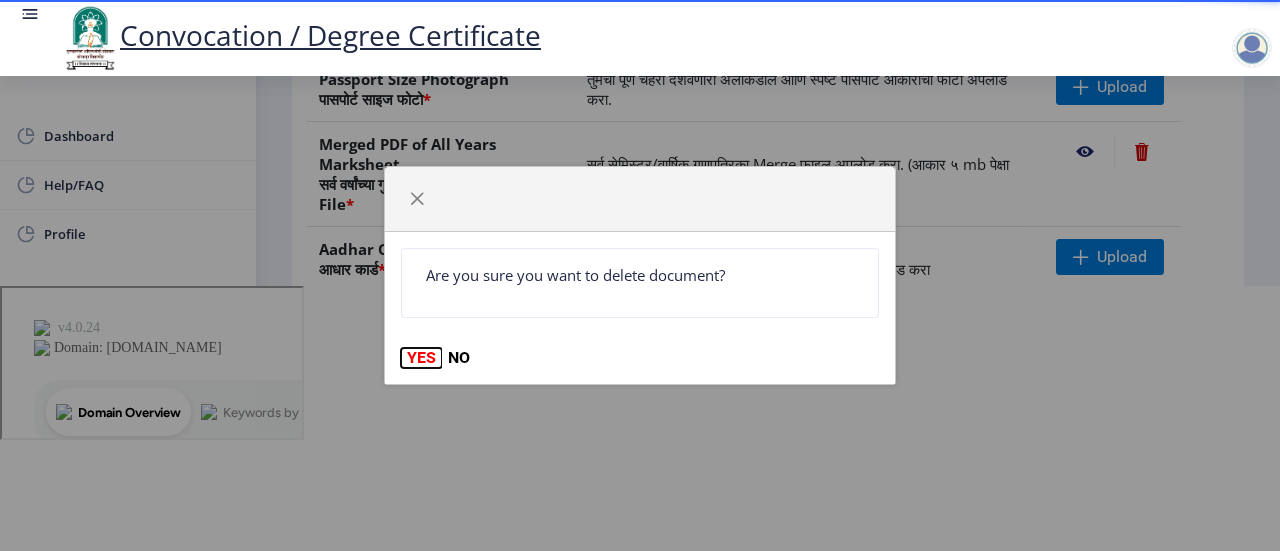 click on "YES" 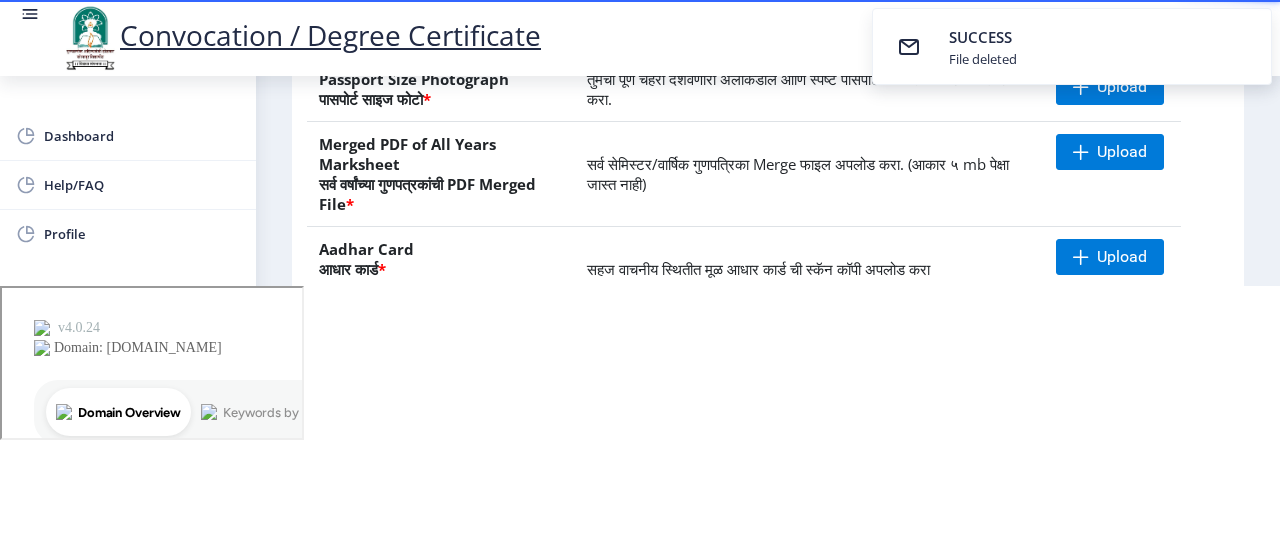 scroll, scrollTop: 0, scrollLeft: 0, axis: both 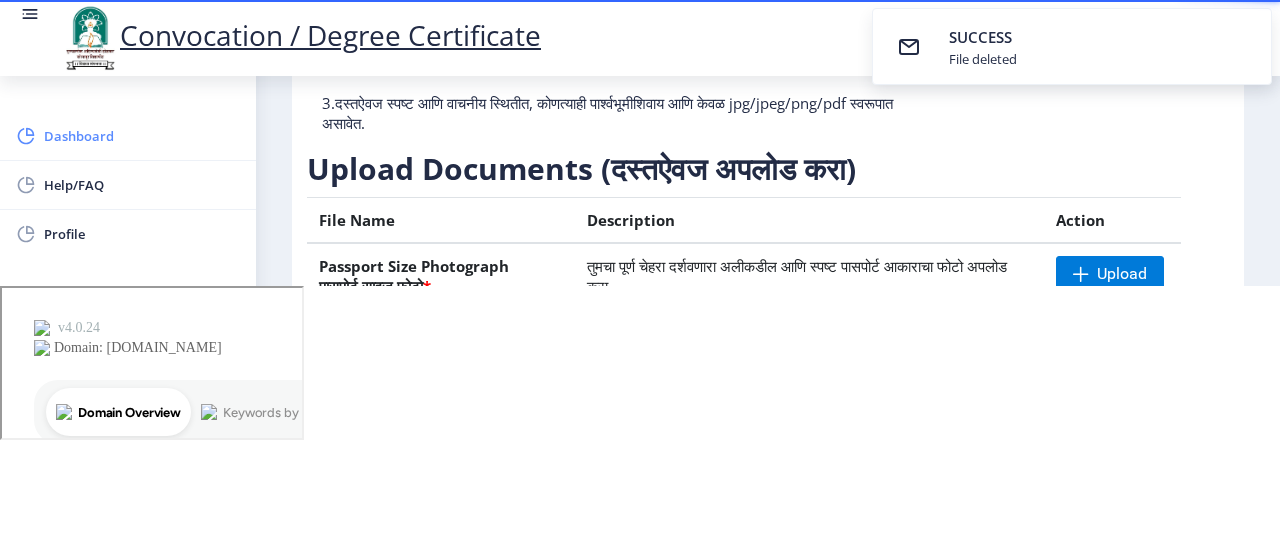 click on "Dashboard" 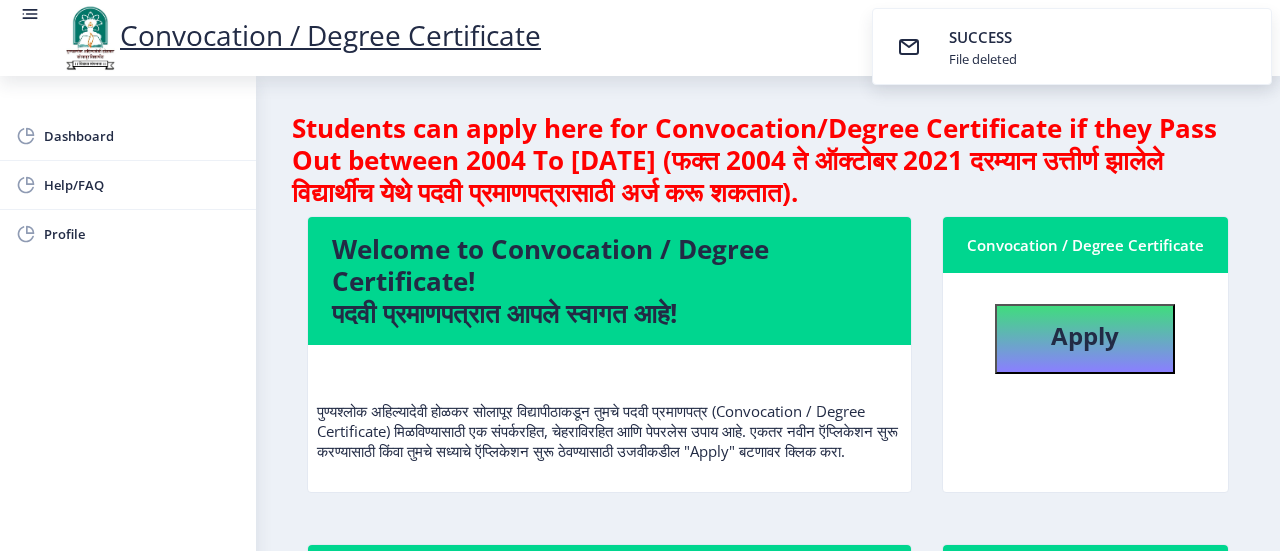 click on "Students can apply here for Convocation/Degree Certificate if they Pass Out between 2004 To [DATE] (फक्त 2004 ते ऑक्टोबर 2021 दरम्यान उत्तीर्ण झालेले विद्यार्थीच येथे पदवी प्रमाणपत्रासाठी अर्ज करू शकतात)." 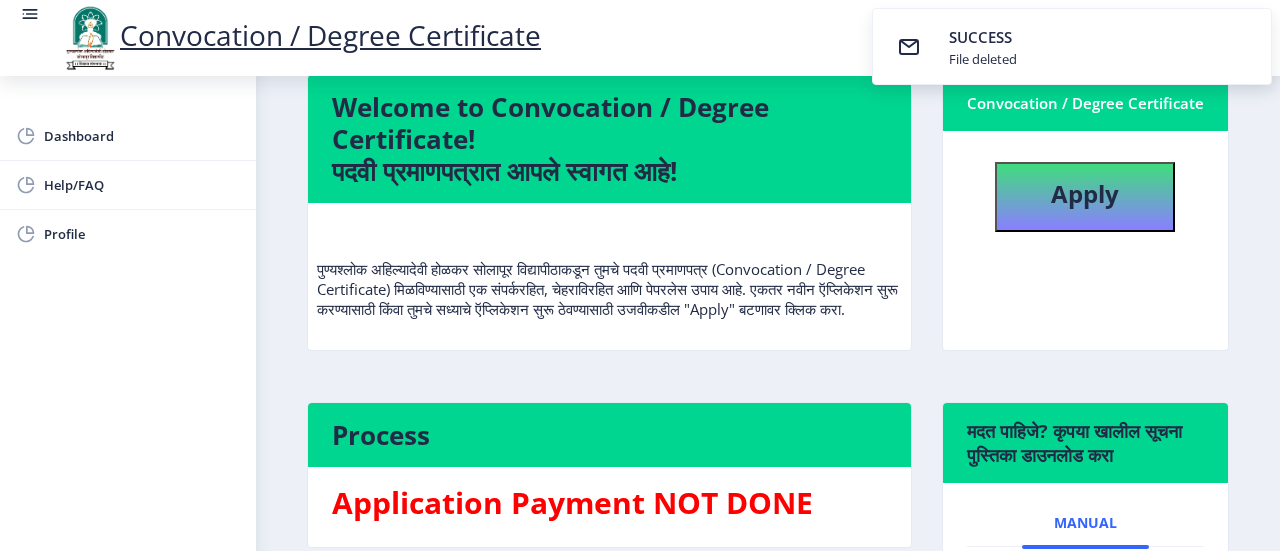 scroll, scrollTop: 161, scrollLeft: 0, axis: vertical 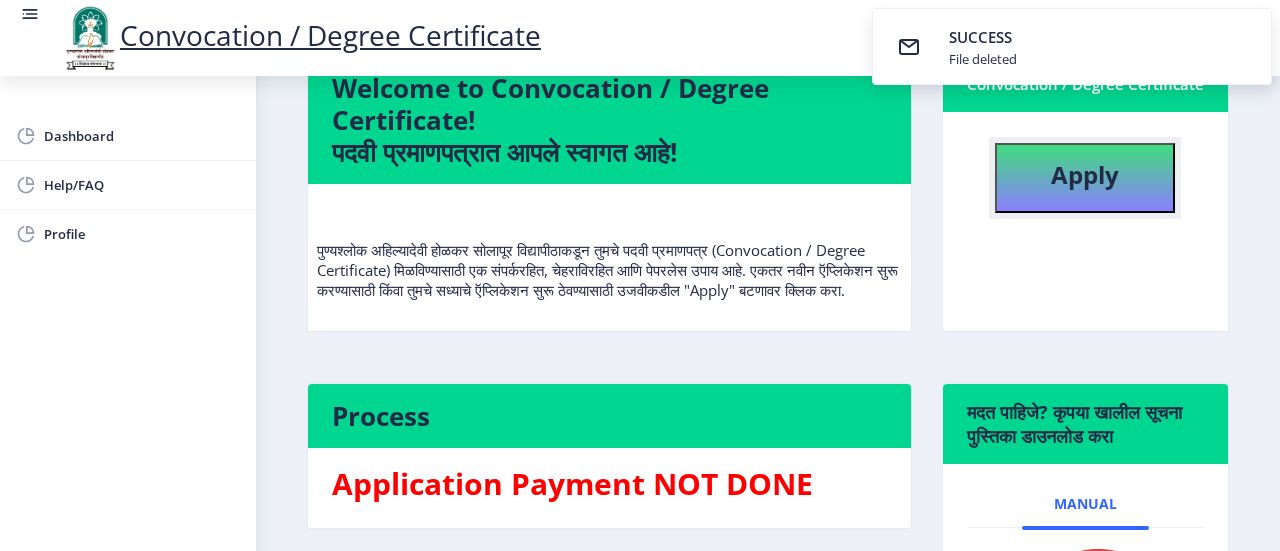 click on "Apply" 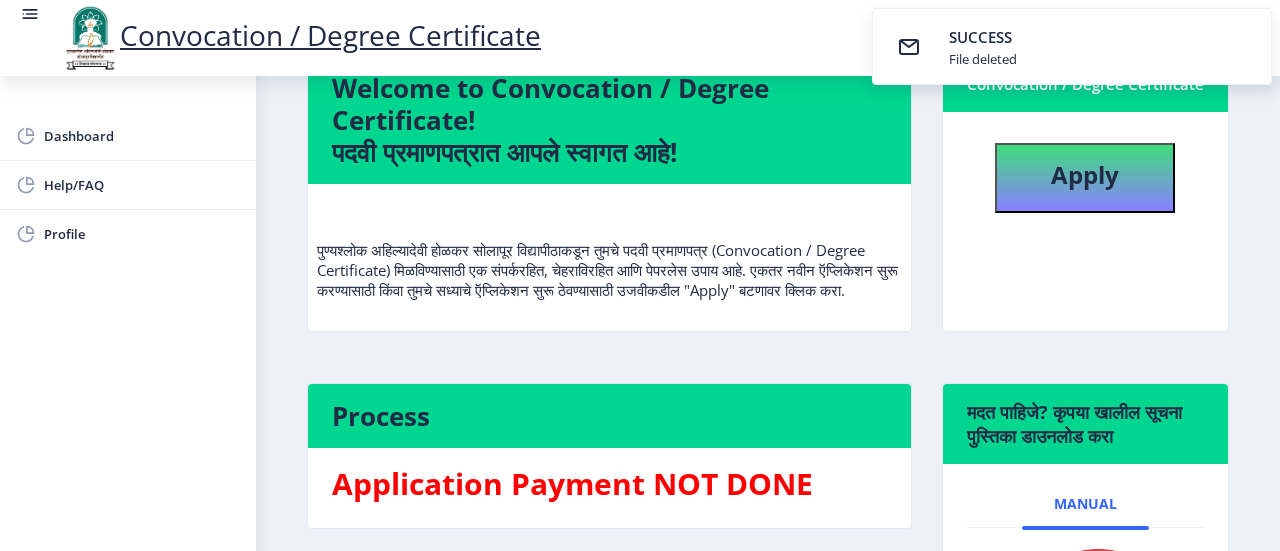 select 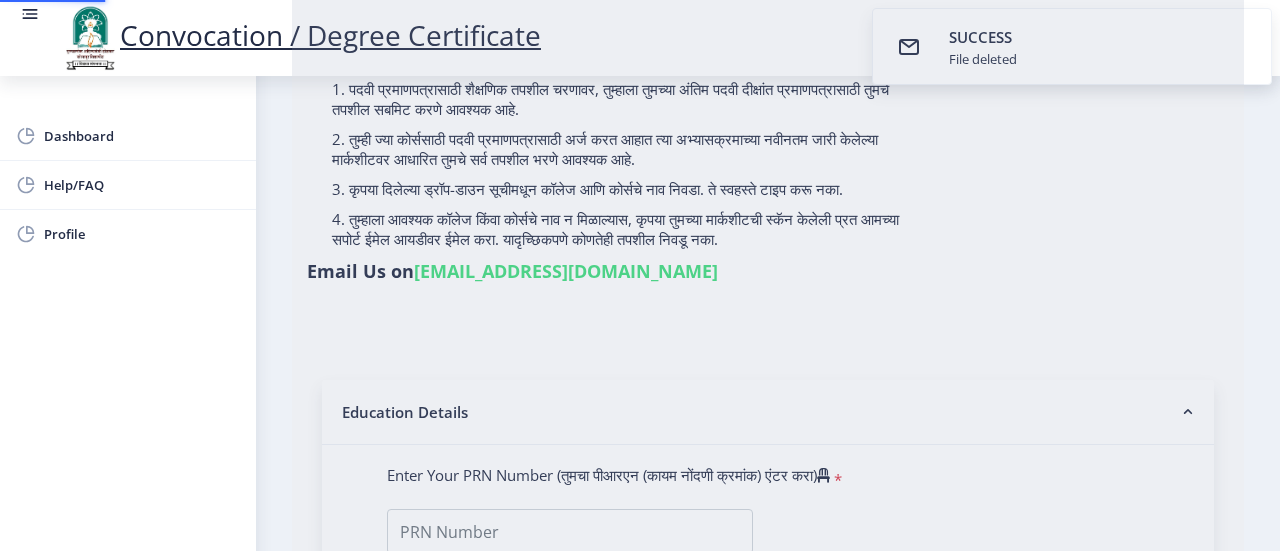 scroll, scrollTop: 0, scrollLeft: 0, axis: both 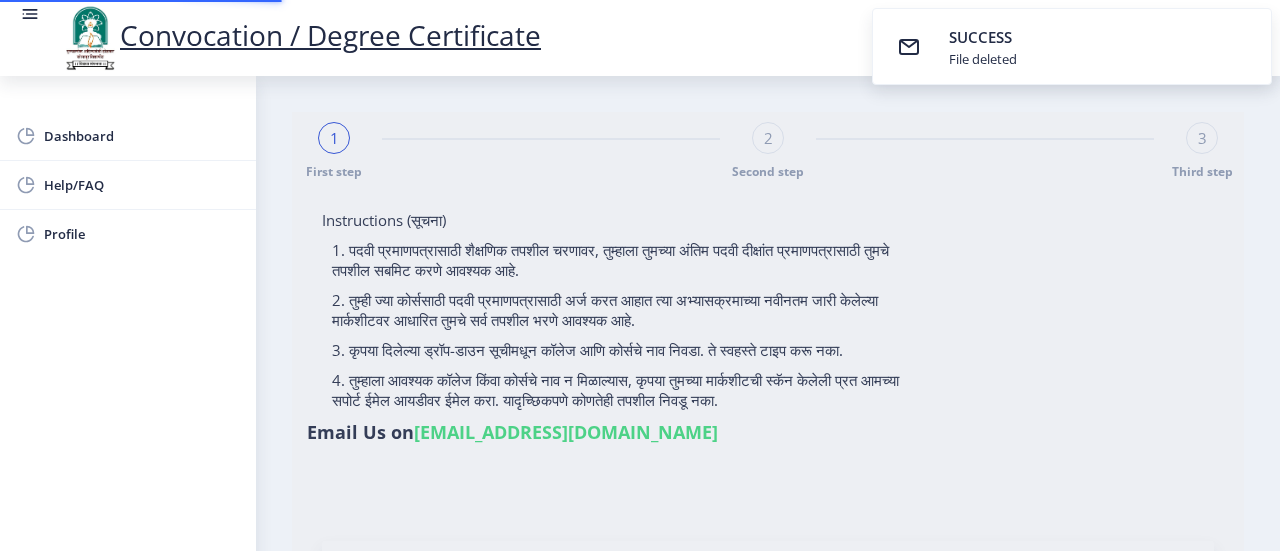 type on "[PERSON_NAME] [PERSON_NAME]" 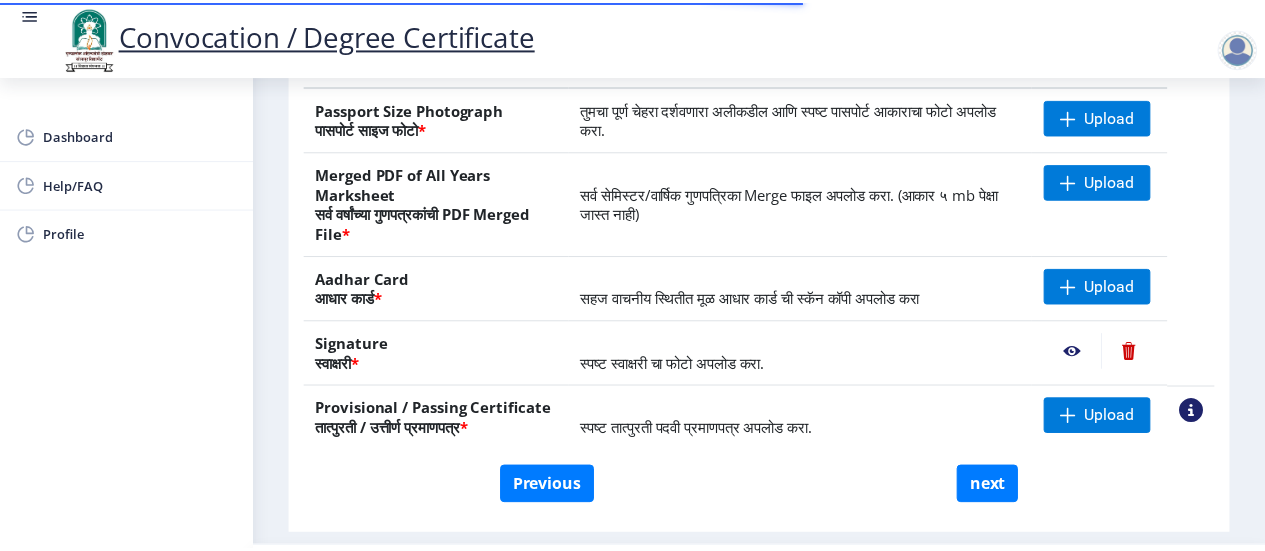 scroll, scrollTop: 423, scrollLeft: 0, axis: vertical 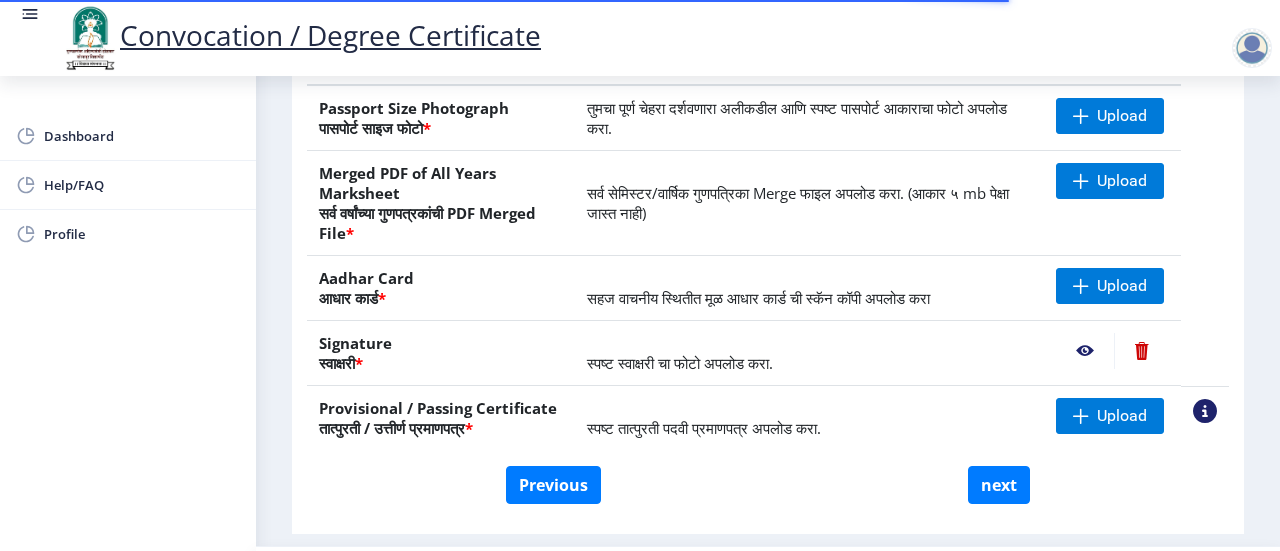 click 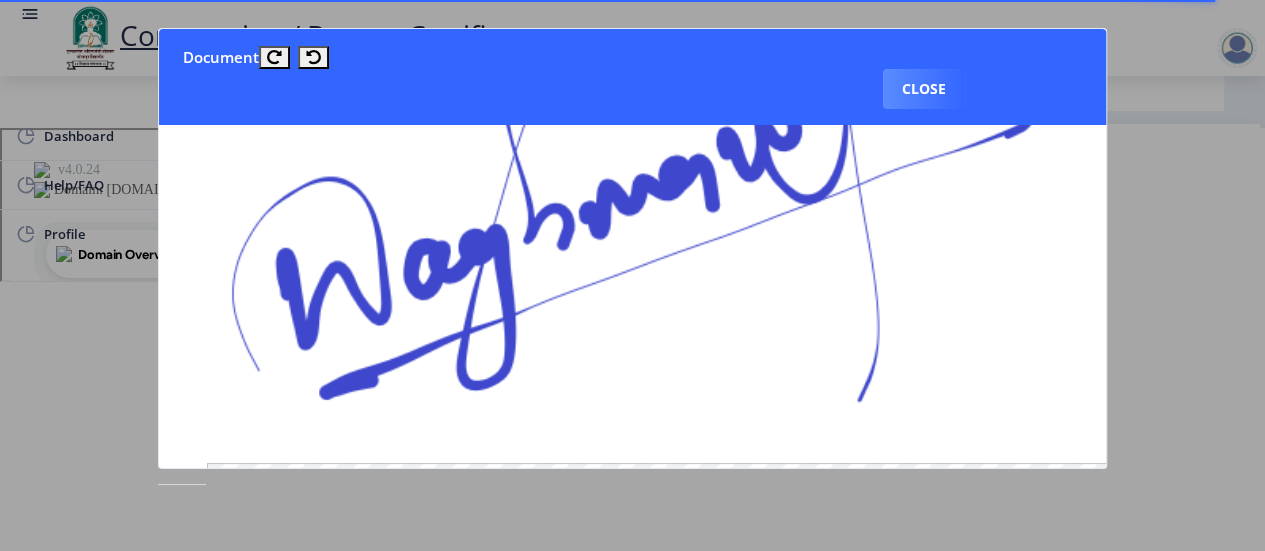 scroll, scrollTop: 263, scrollLeft: 0, axis: vertical 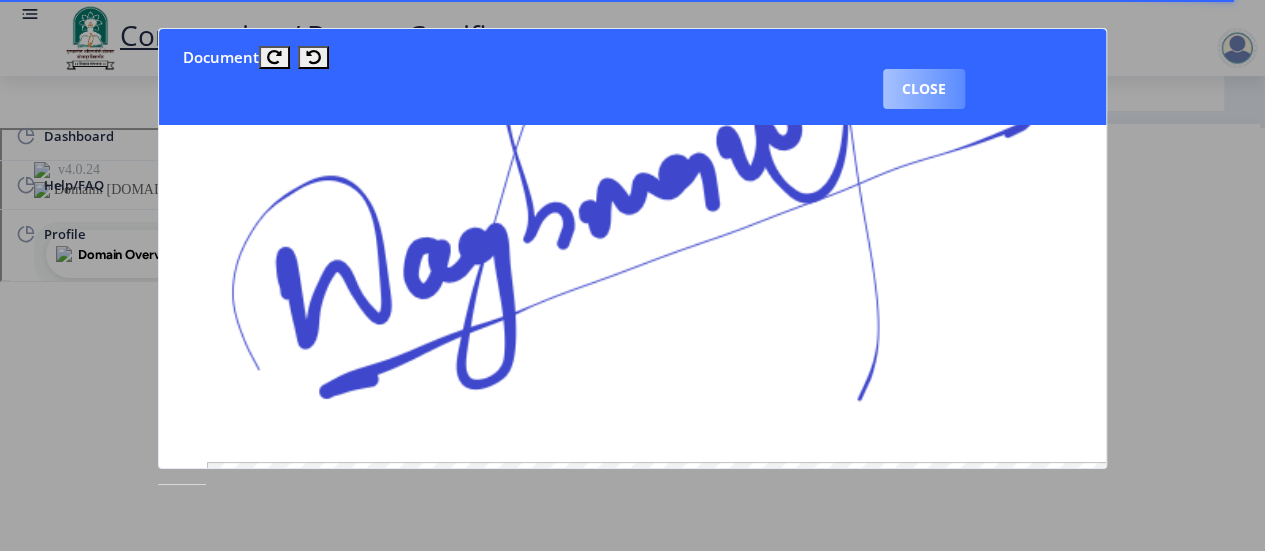 click on "Close" at bounding box center (924, 89) 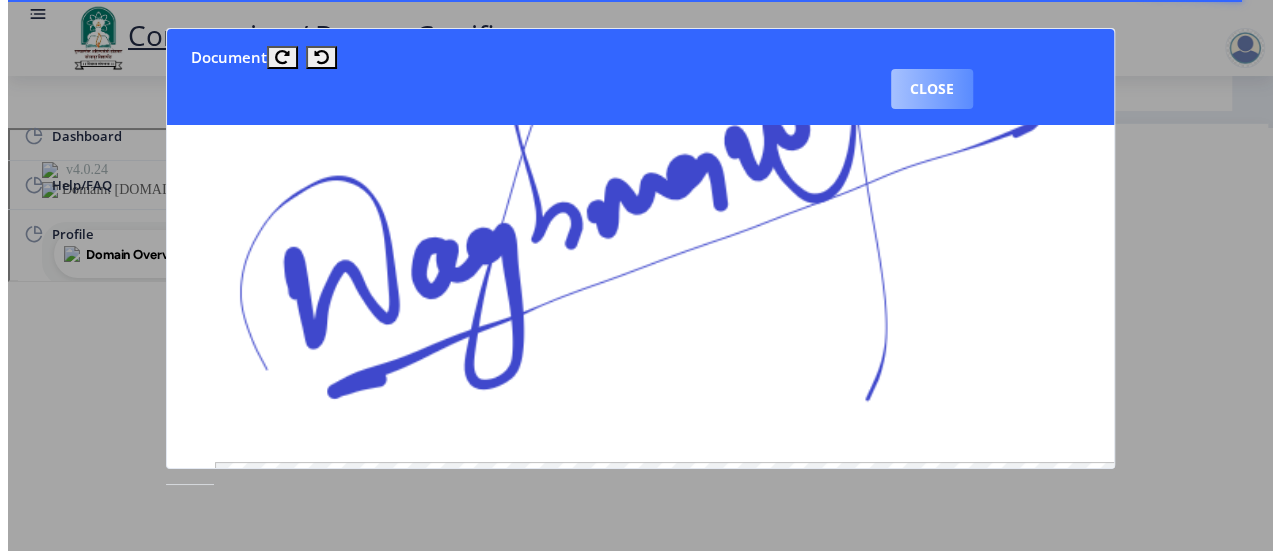 scroll, scrollTop: 280, scrollLeft: 0, axis: vertical 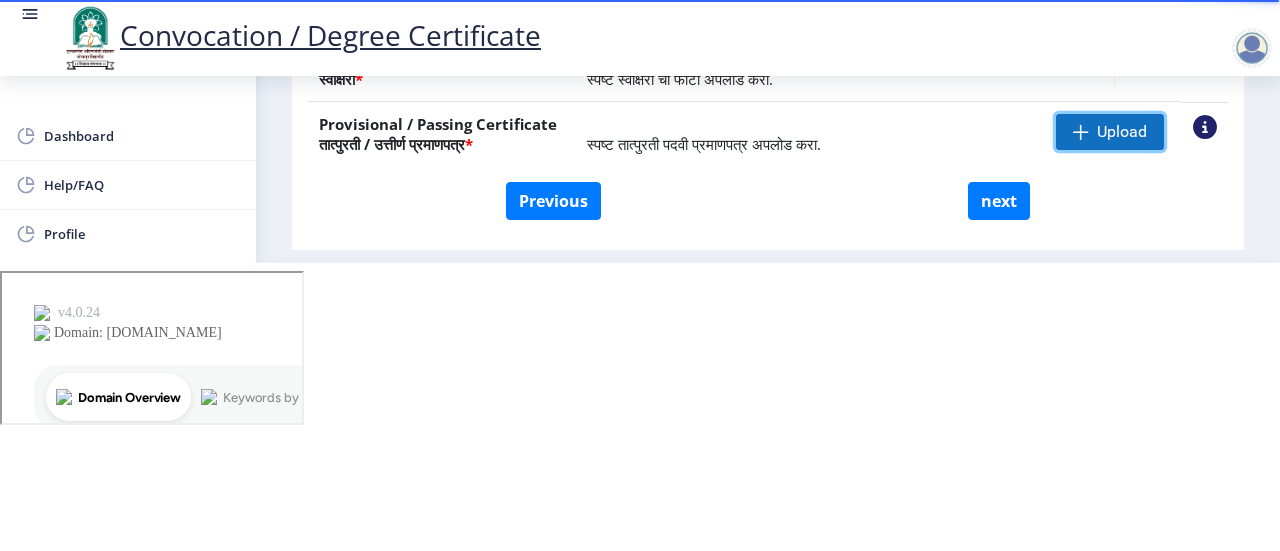 click on "Upload" 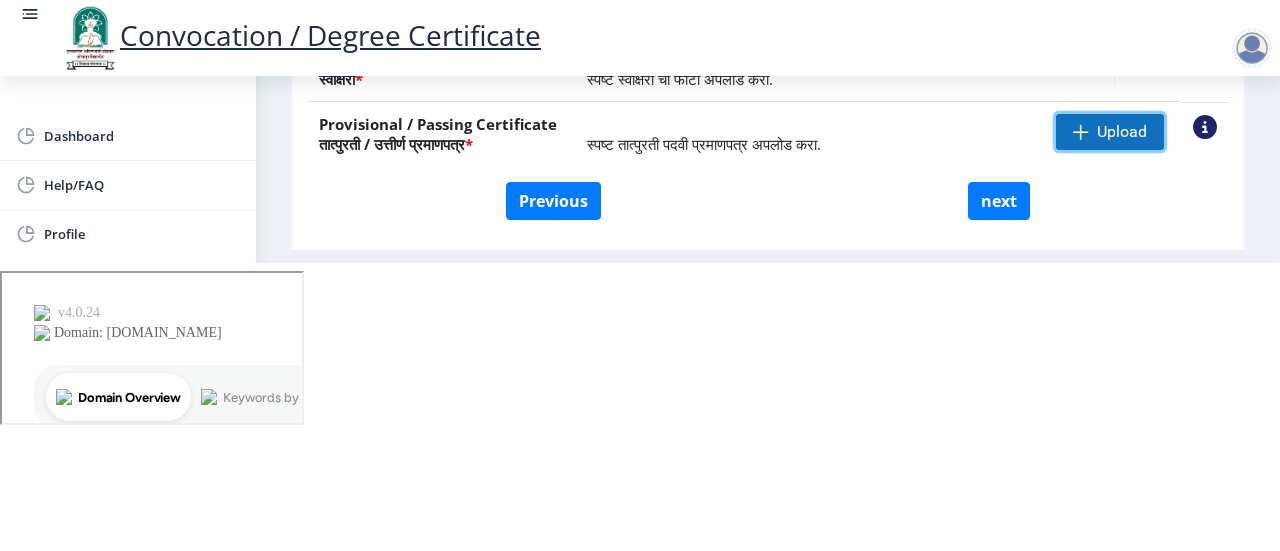 click on "Upload" 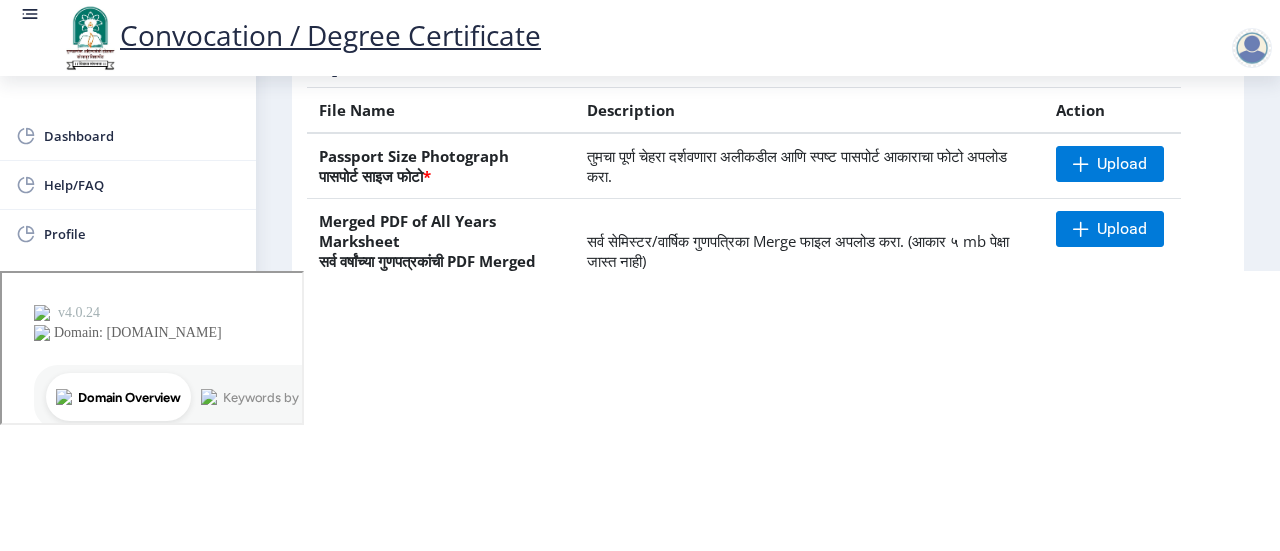 scroll, scrollTop: 96, scrollLeft: 0, axis: vertical 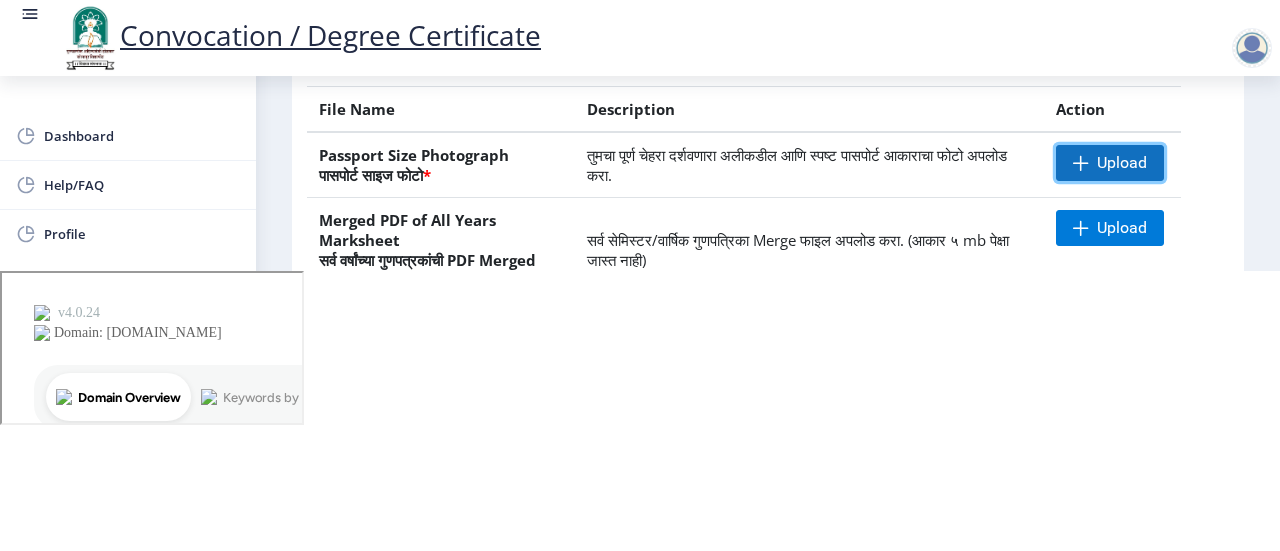 click 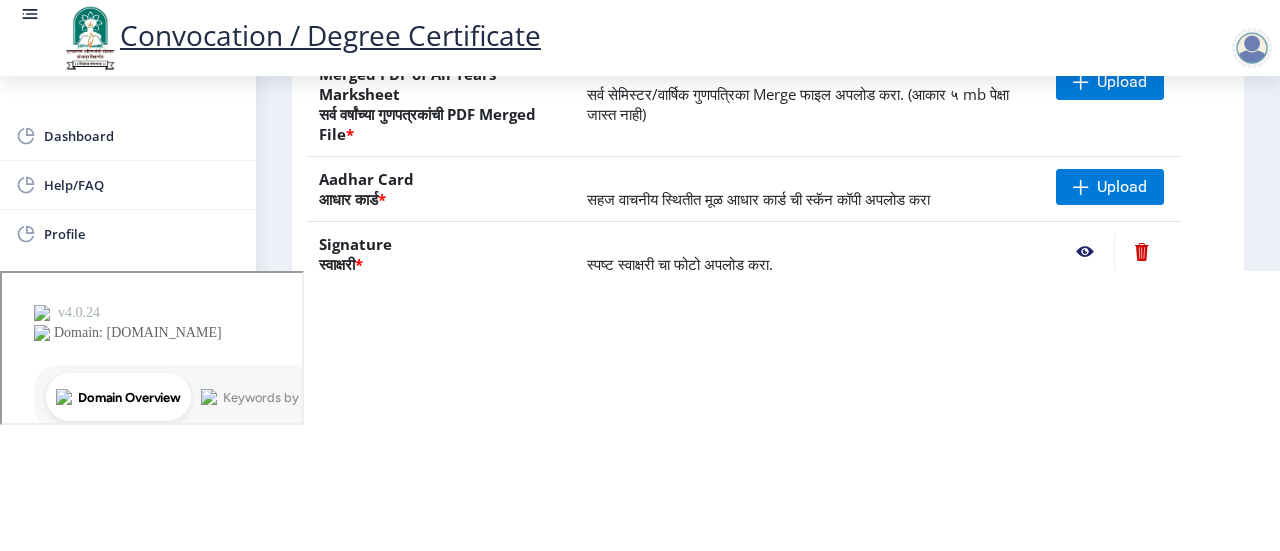 scroll, scrollTop: 241, scrollLeft: 0, axis: vertical 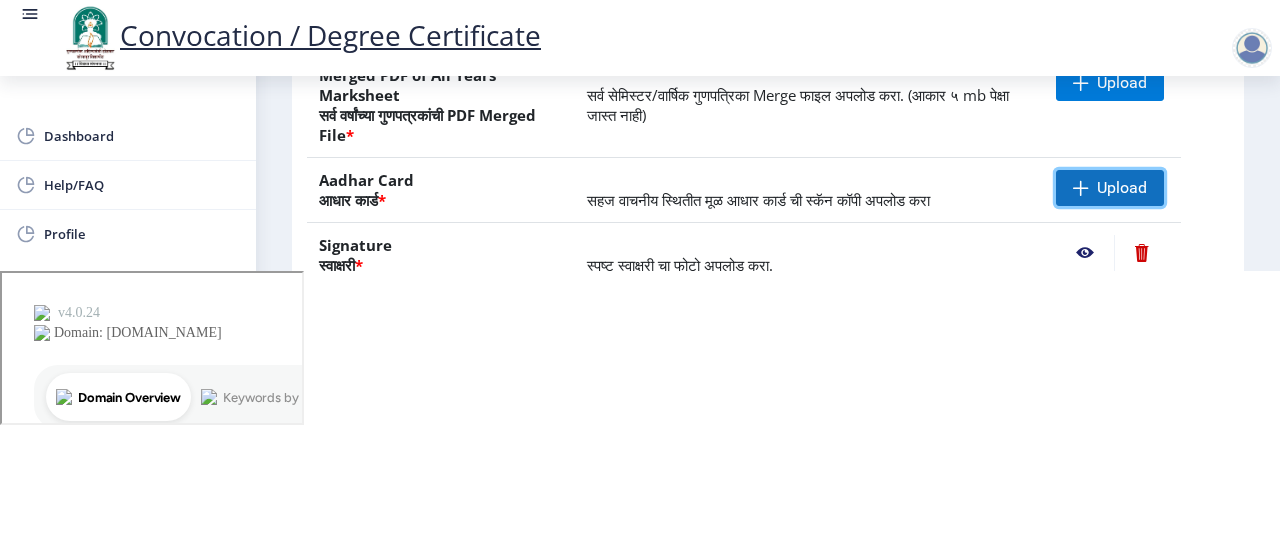 click on "Upload" 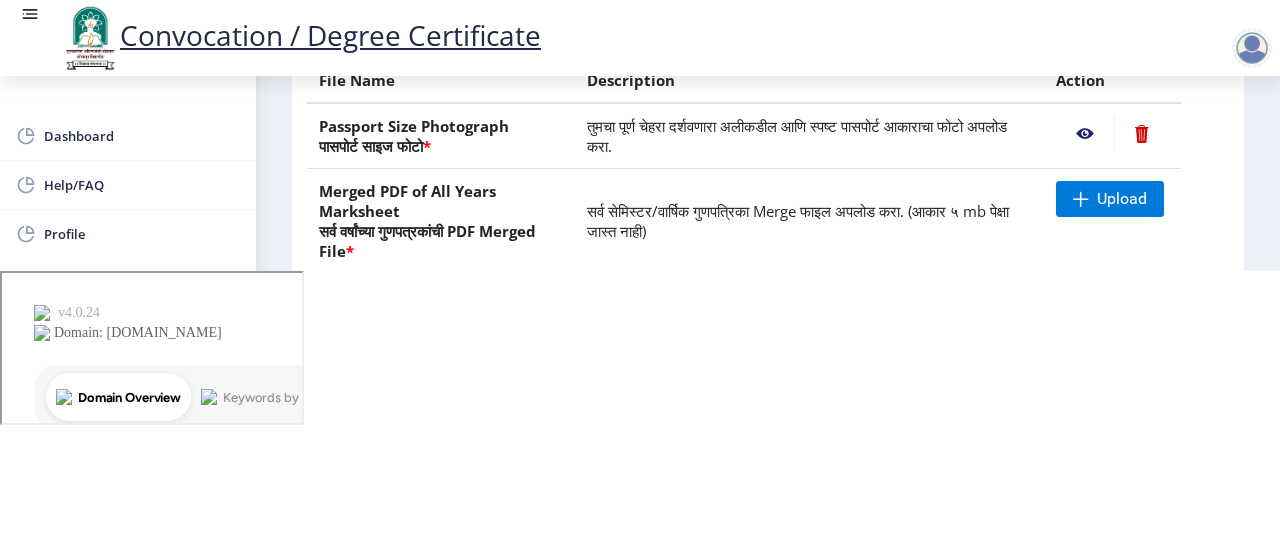 scroll, scrollTop: 164, scrollLeft: 0, axis: vertical 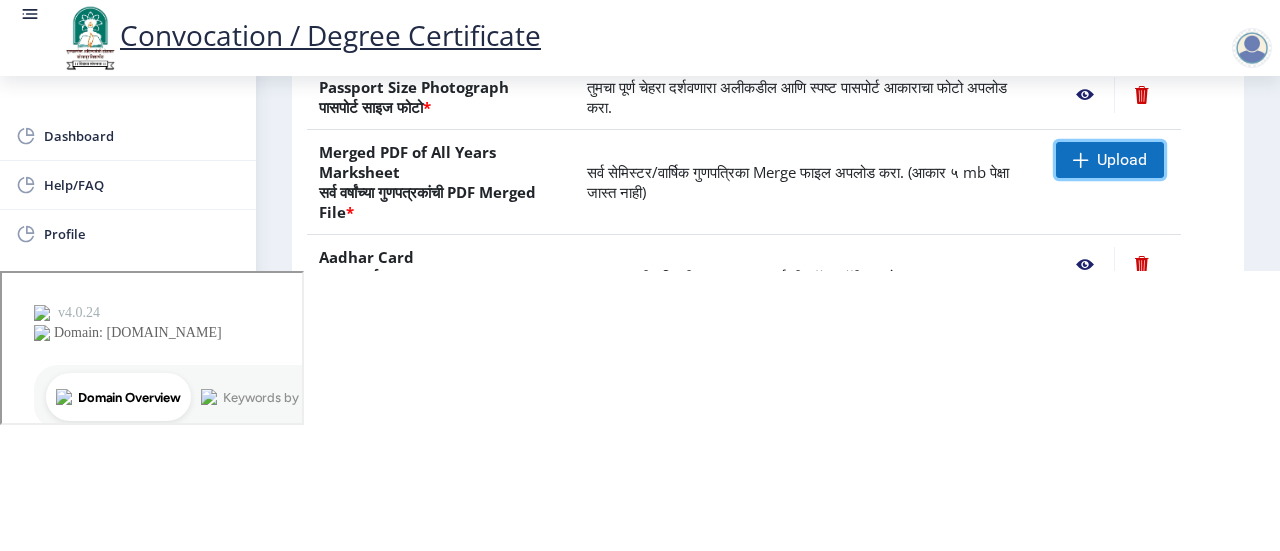 click on "Upload" 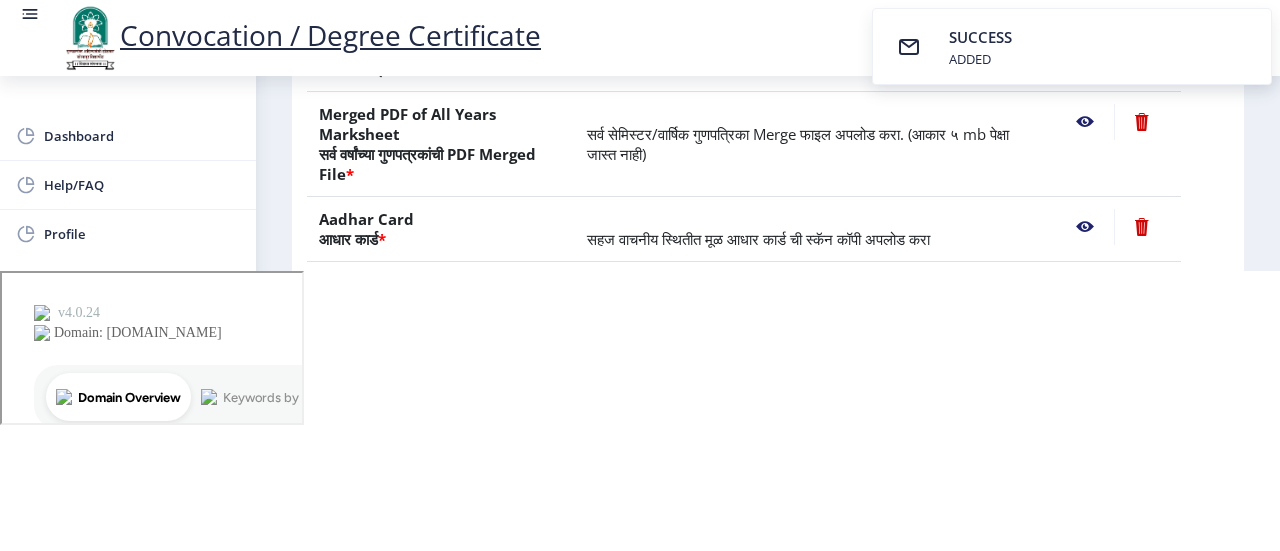 scroll, scrollTop: 0, scrollLeft: 0, axis: both 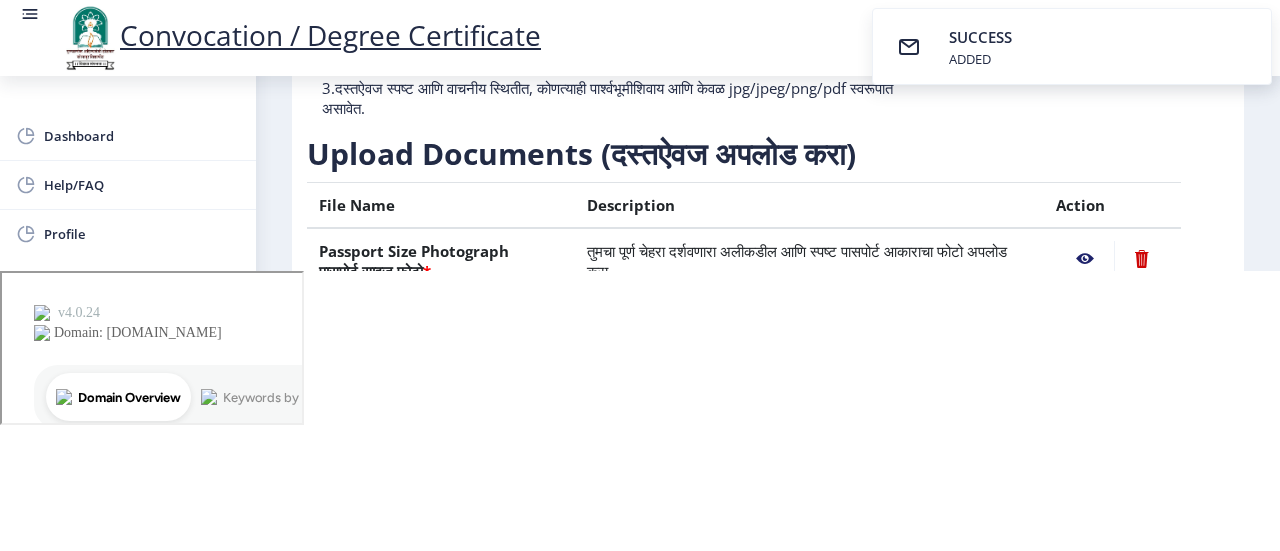 click 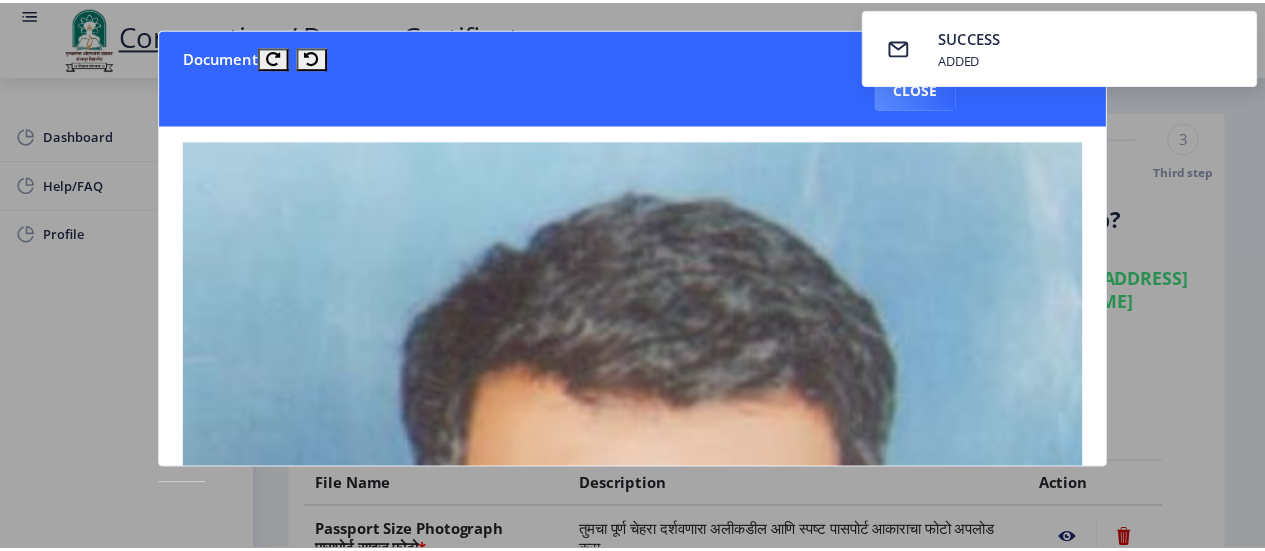 scroll, scrollTop: 0, scrollLeft: 0, axis: both 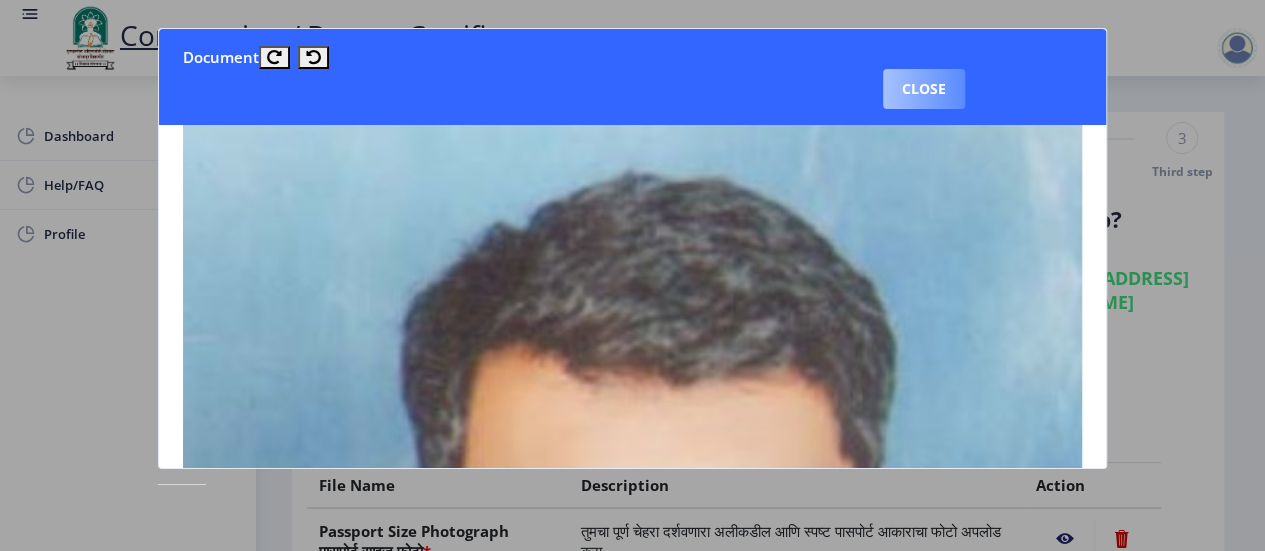 click on "Close" at bounding box center (924, 89) 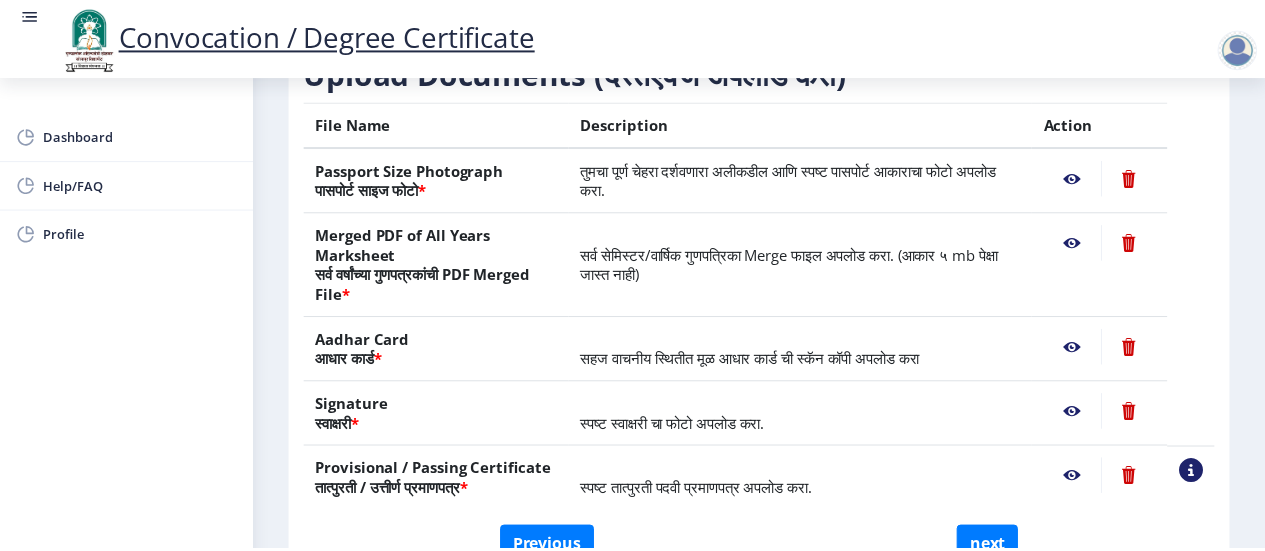 scroll, scrollTop: 362, scrollLeft: 0, axis: vertical 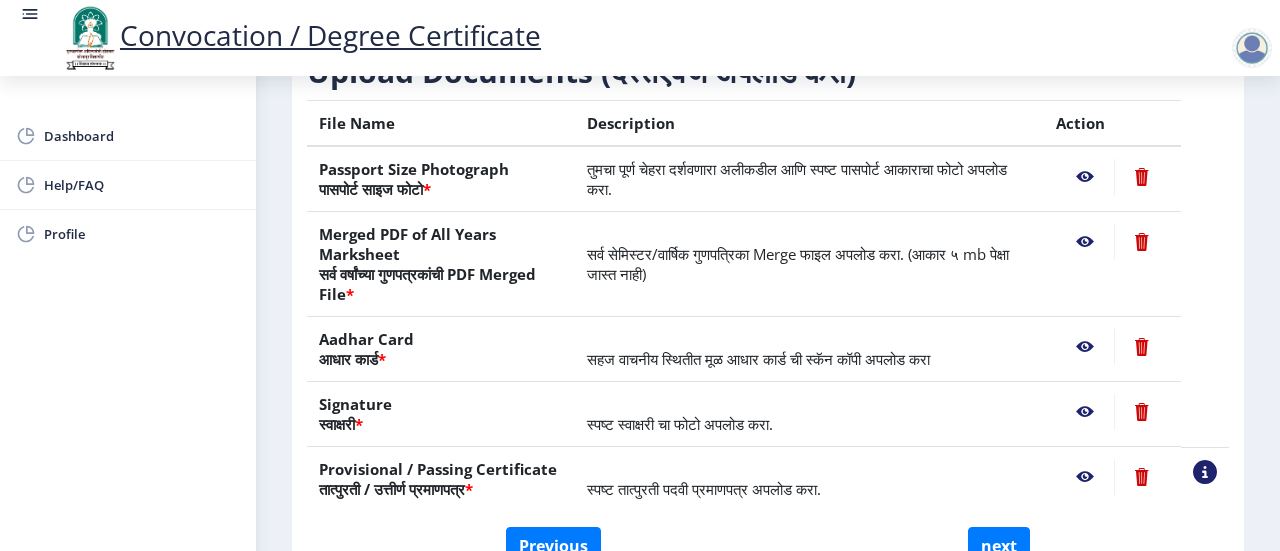 click 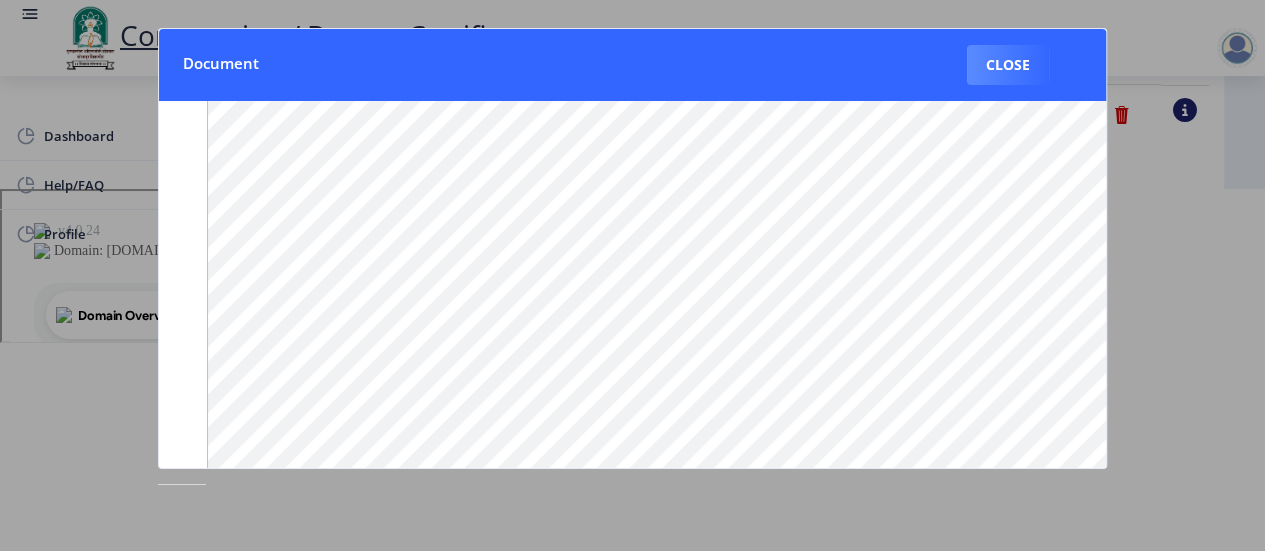 scroll, scrollTop: 373, scrollLeft: 0, axis: vertical 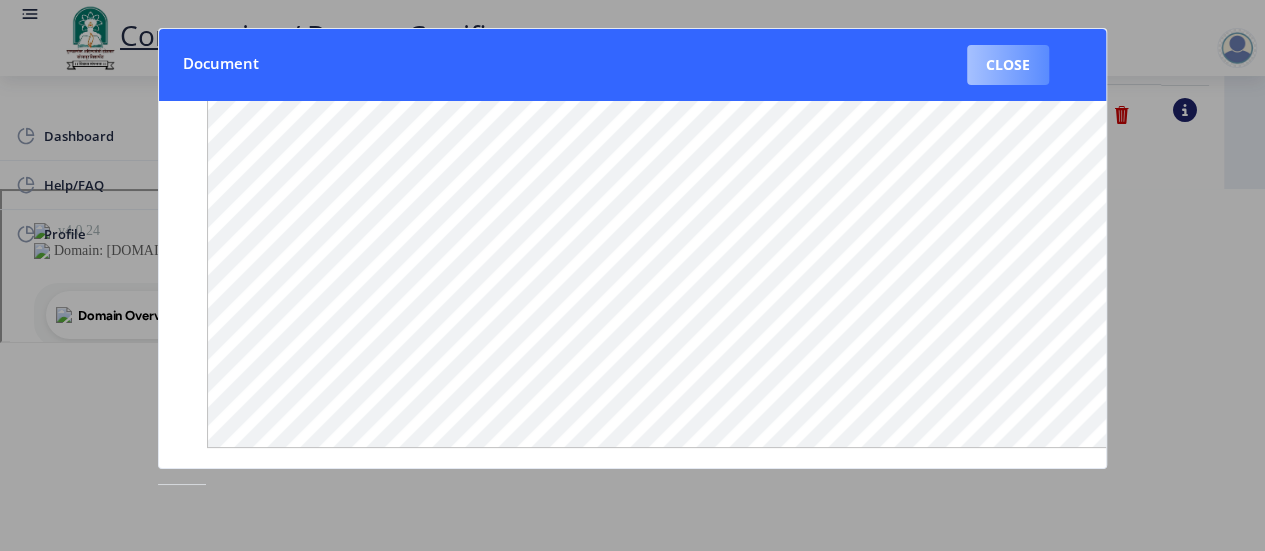 click on "Close" at bounding box center (1008, 65) 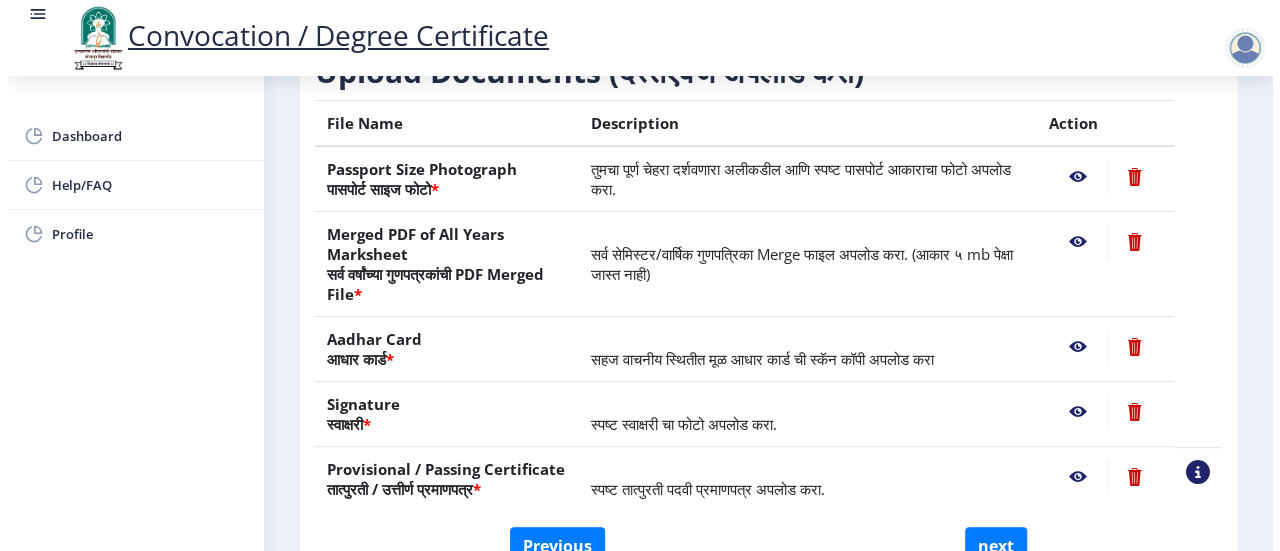 scroll, scrollTop: 280, scrollLeft: 0, axis: vertical 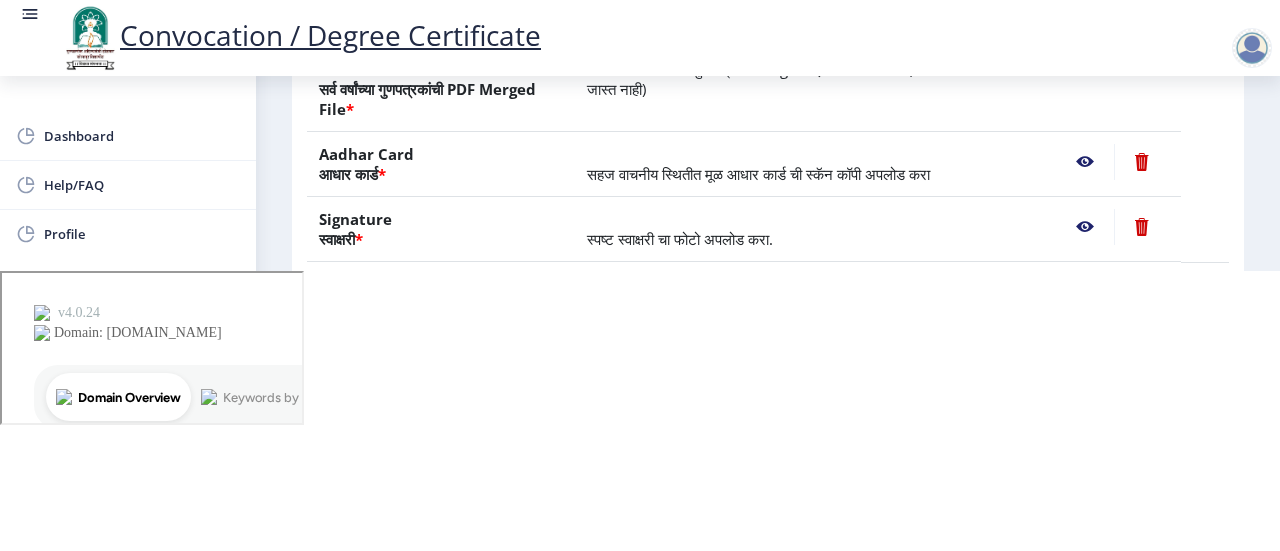 click 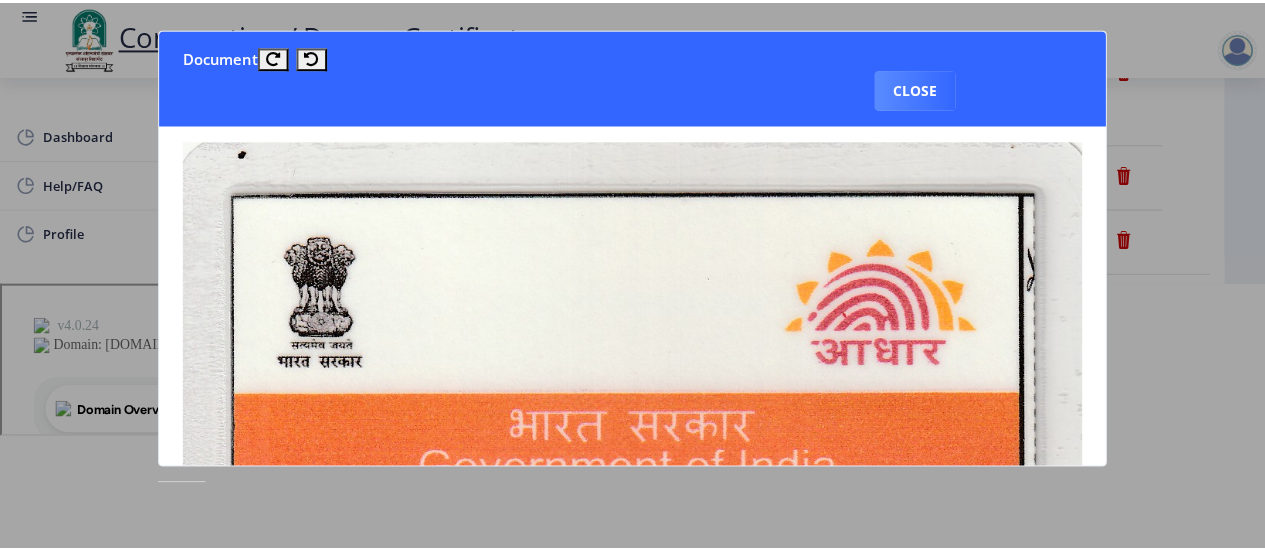 scroll, scrollTop: 0, scrollLeft: 0, axis: both 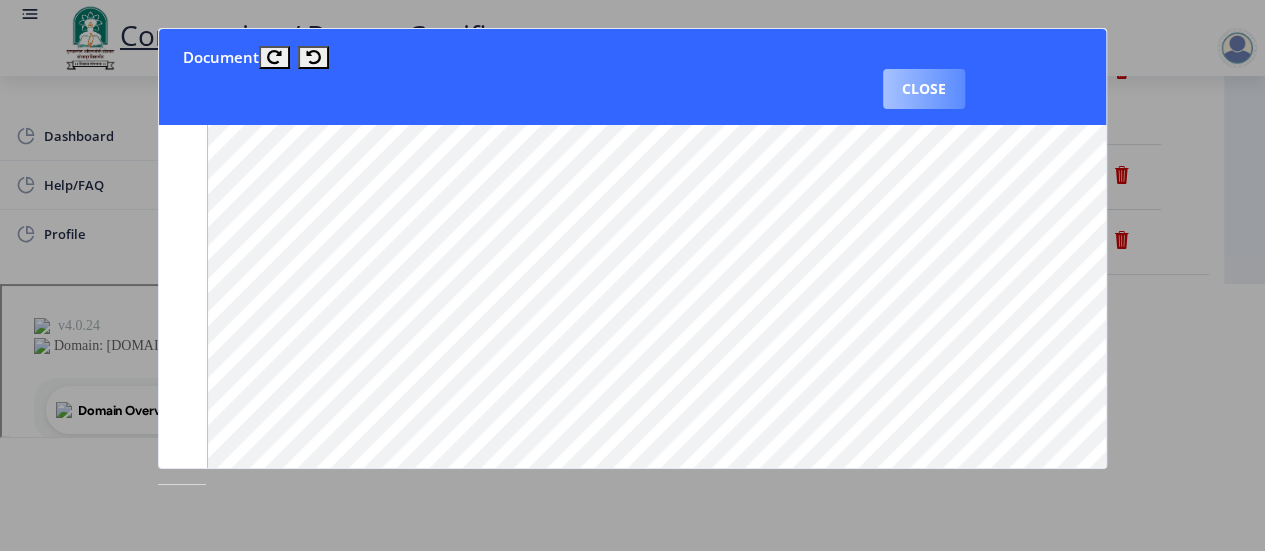 click on "Close" at bounding box center [924, 89] 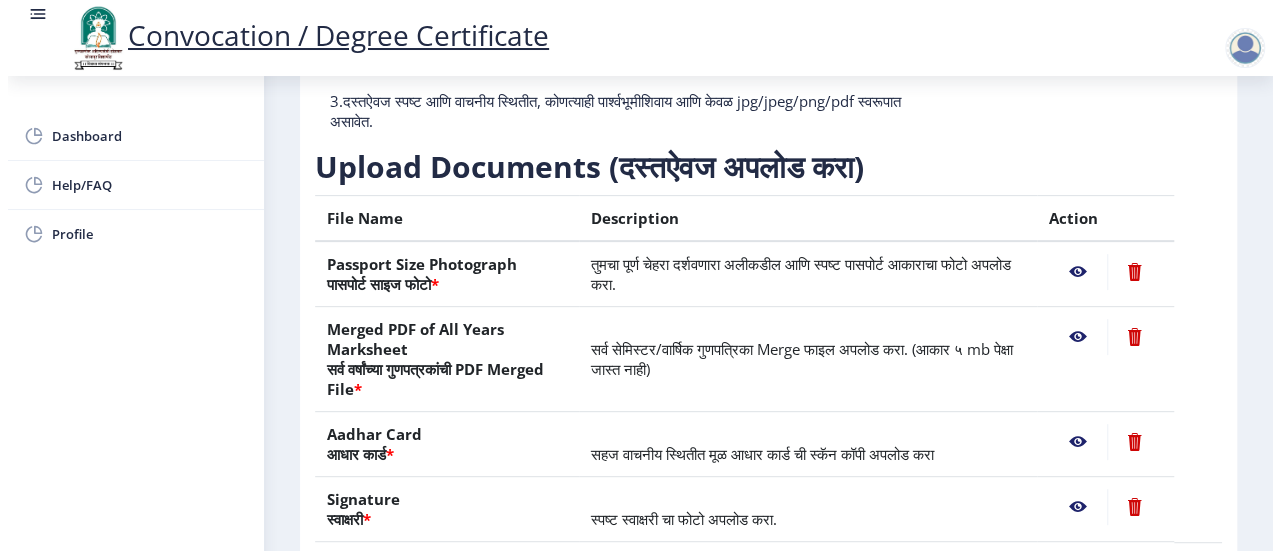 scroll, scrollTop: 267, scrollLeft: 0, axis: vertical 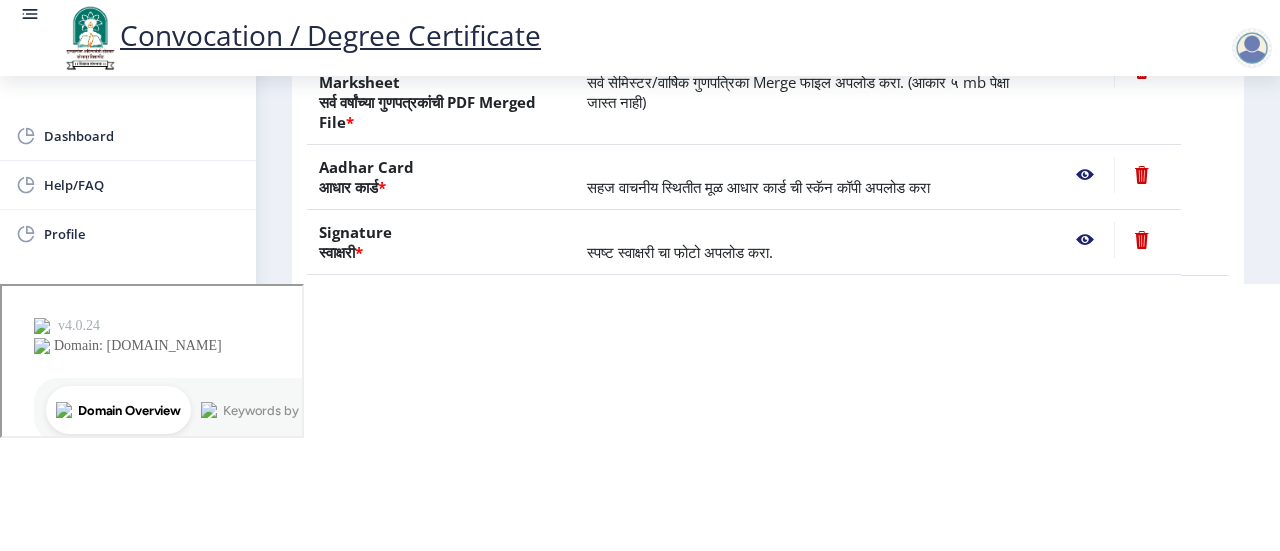 click 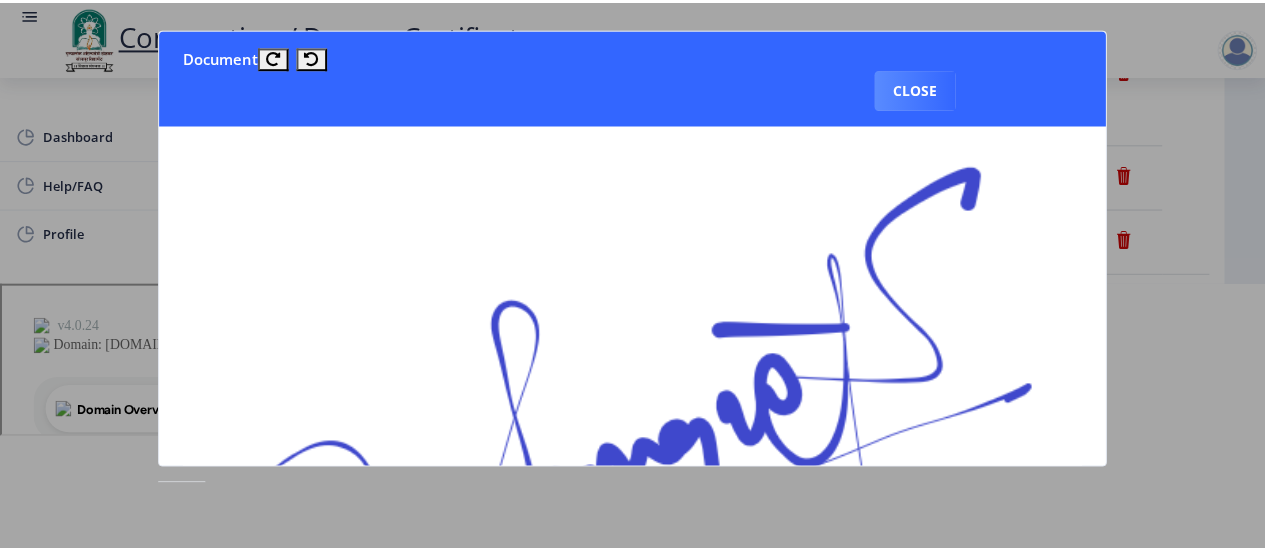 scroll, scrollTop: 0, scrollLeft: 0, axis: both 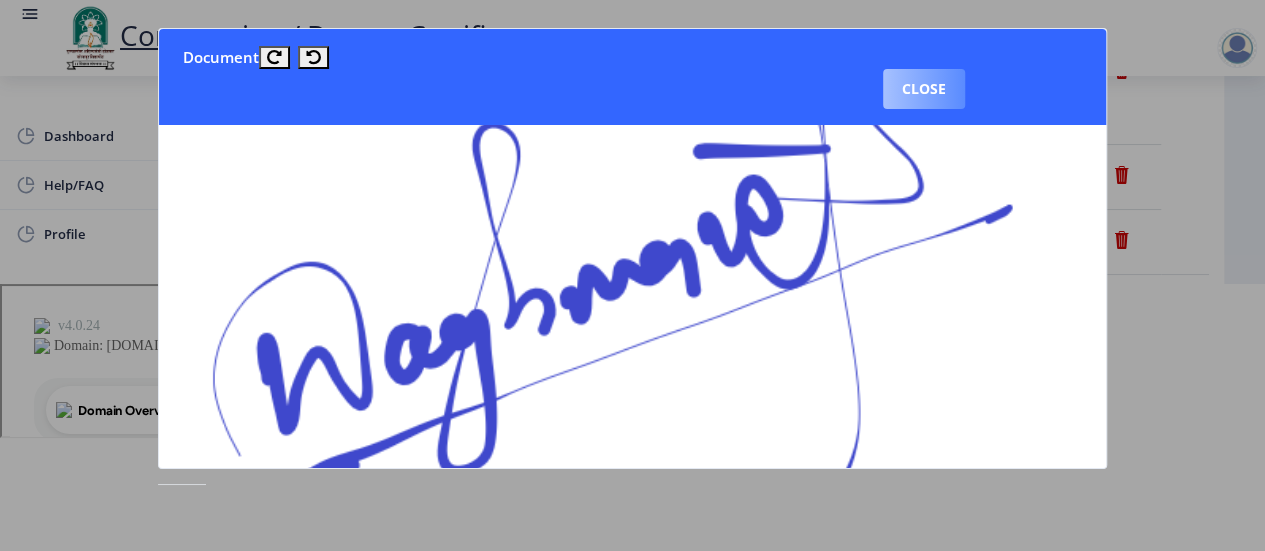 click on "Close" at bounding box center (924, 89) 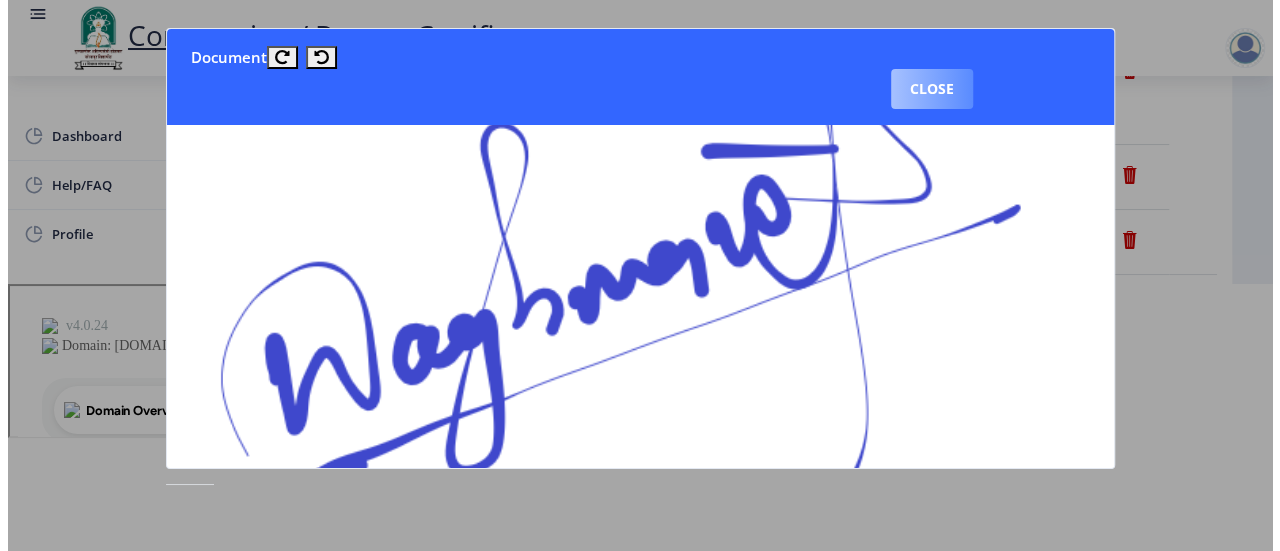 scroll, scrollTop: 267, scrollLeft: 0, axis: vertical 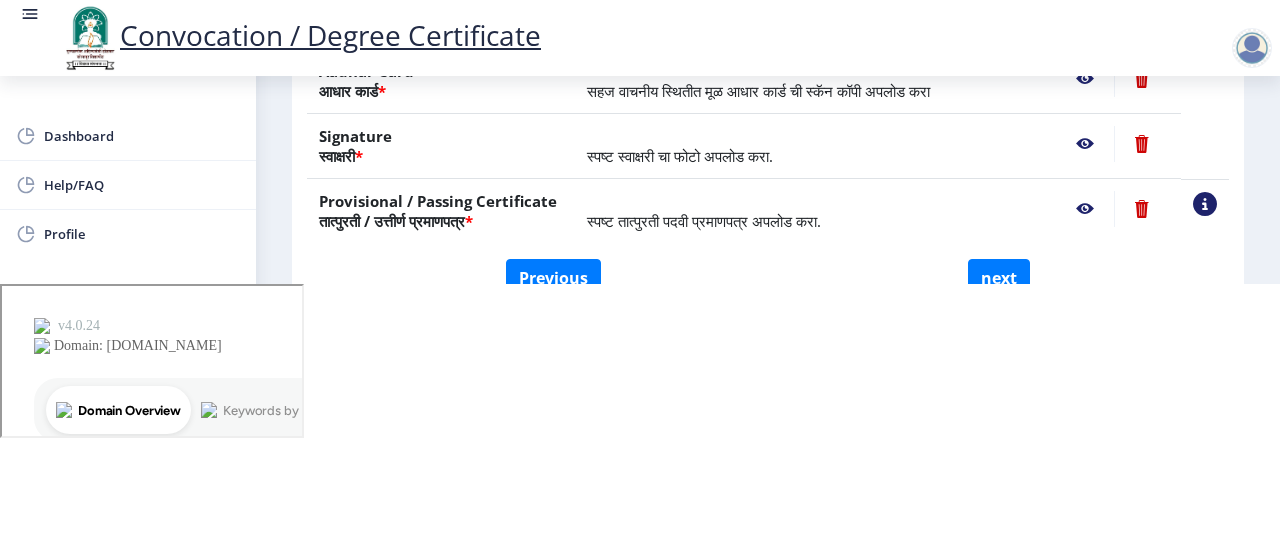 click 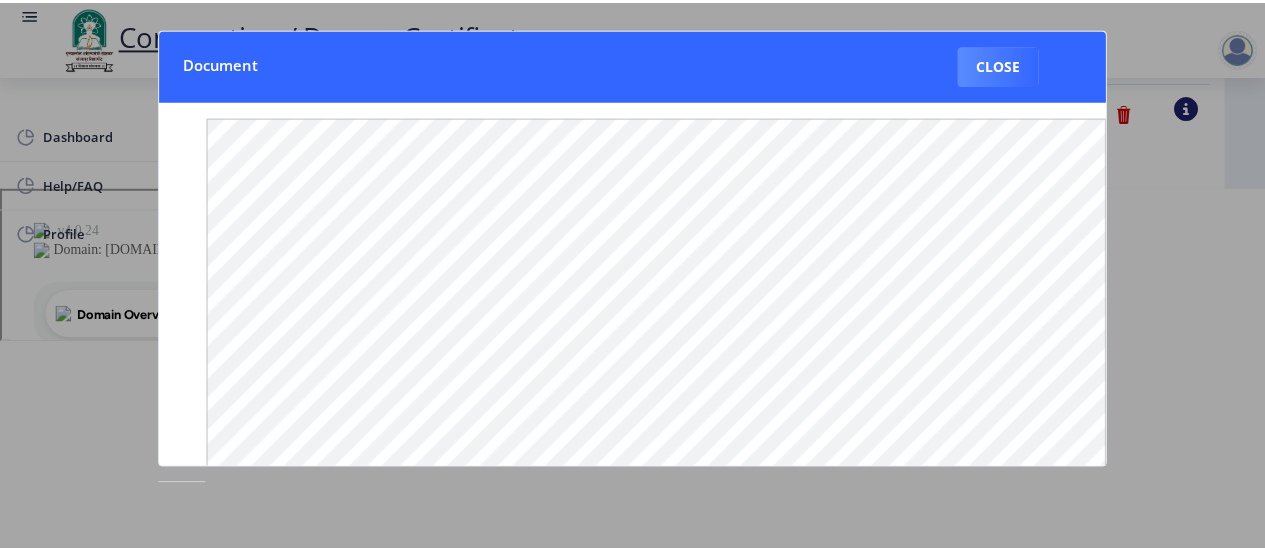 scroll, scrollTop: 0, scrollLeft: 0, axis: both 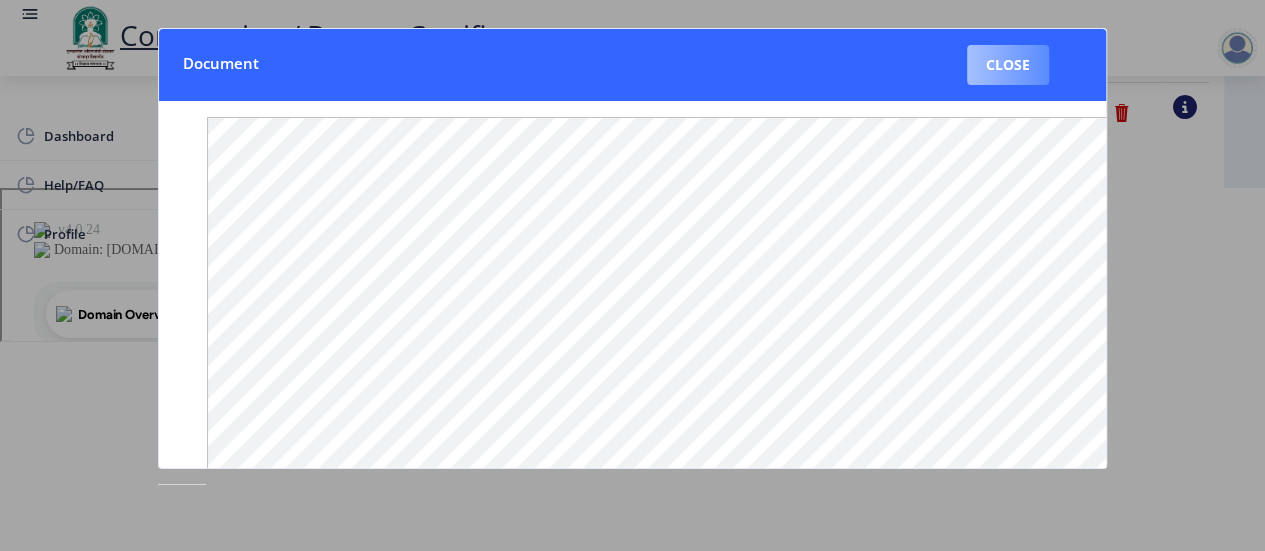 click on "Close" at bounding box center [1008, 65] 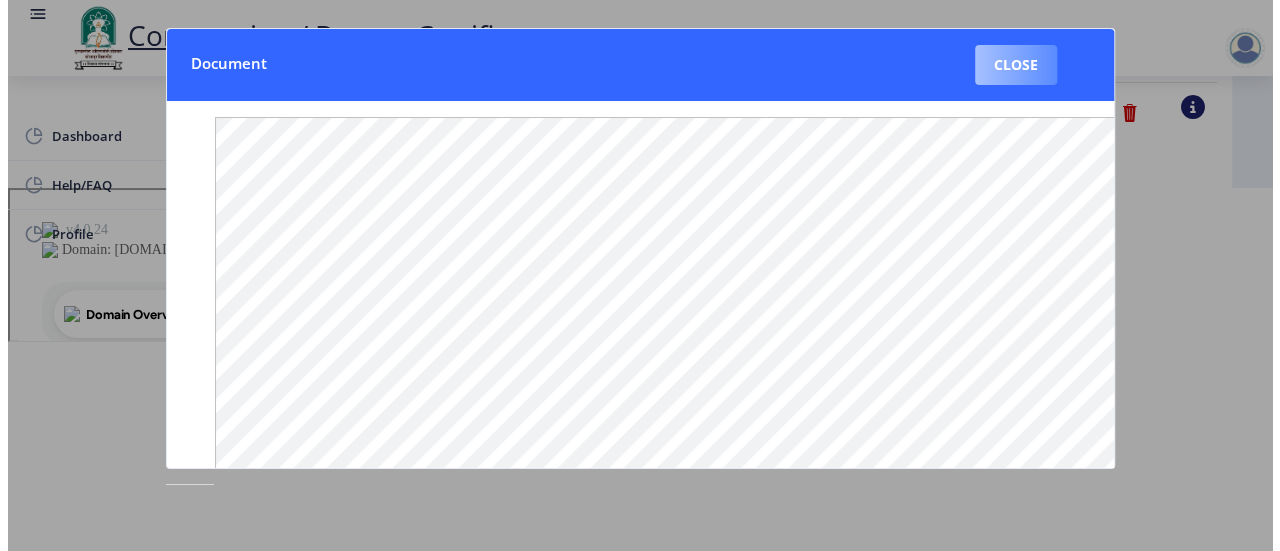 scroll, scrollTop: 280, scrollLeft: 0, axis: vertical 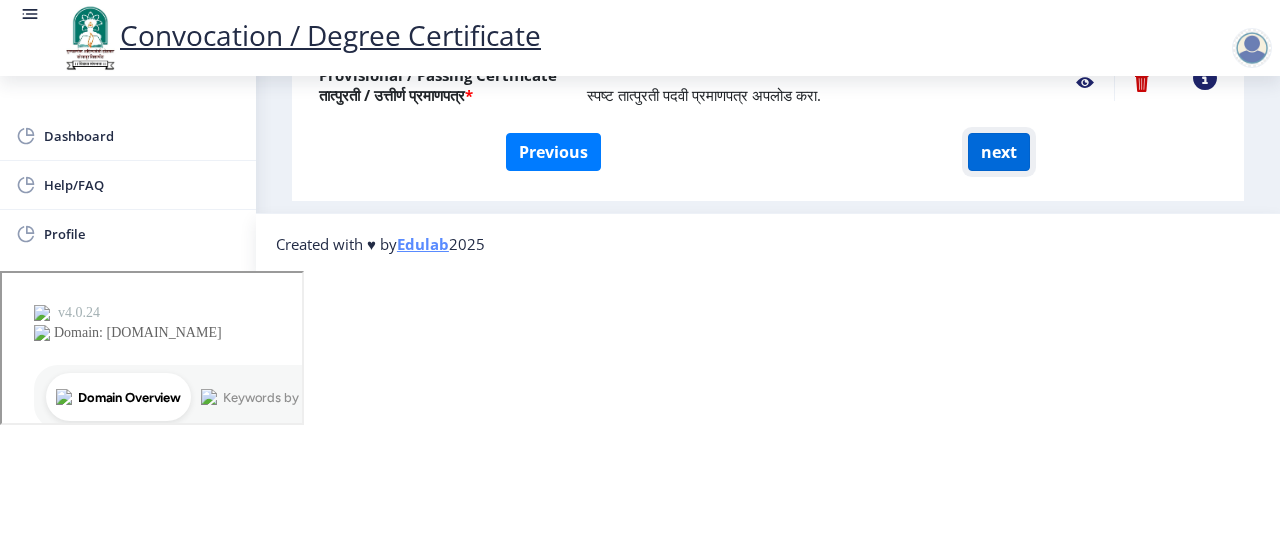 click on "next" 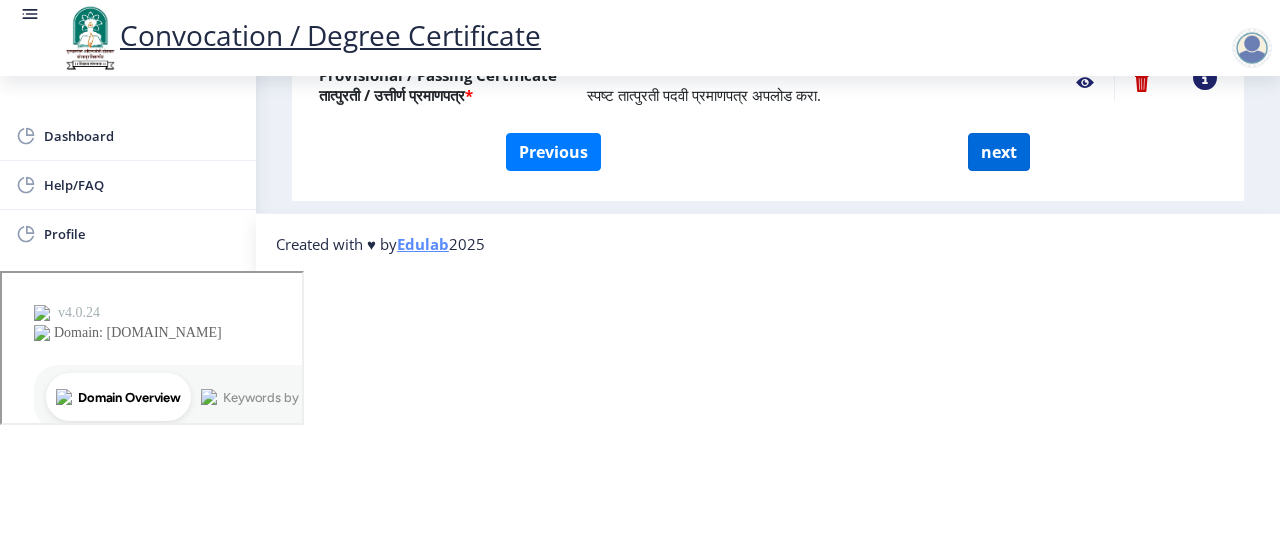 select 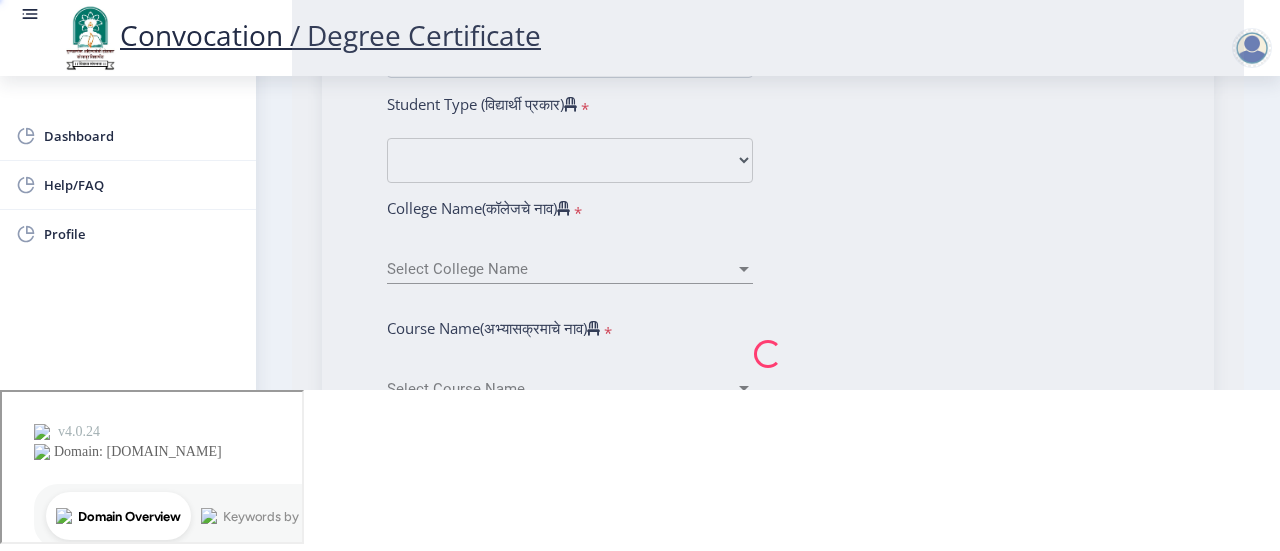 scroll, scrollTop: 0, scrollLeft: 0, axis: both 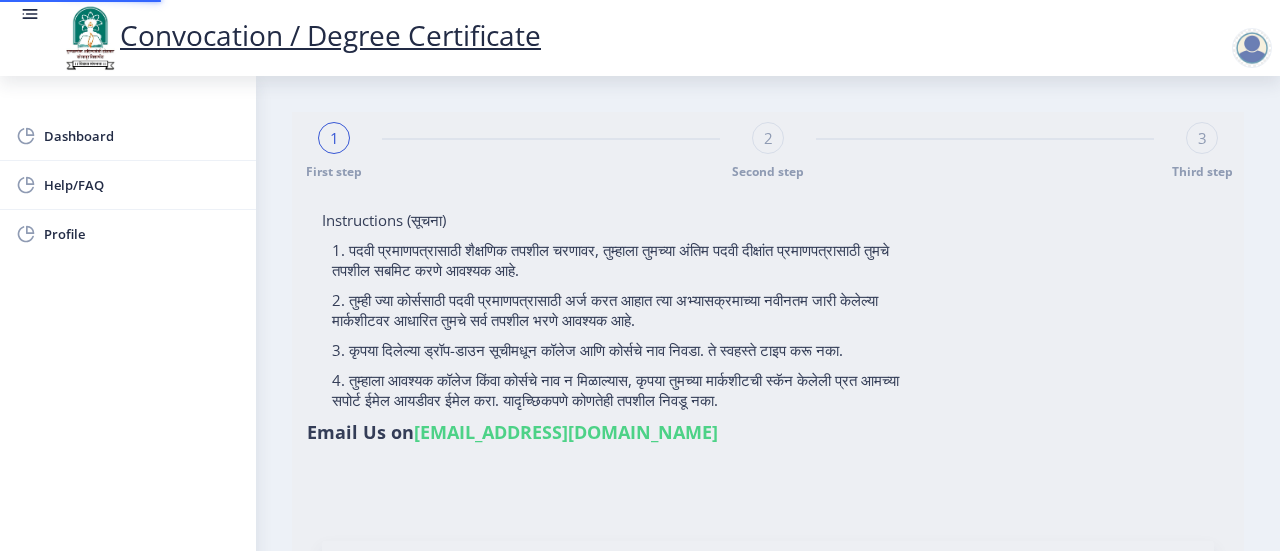 select 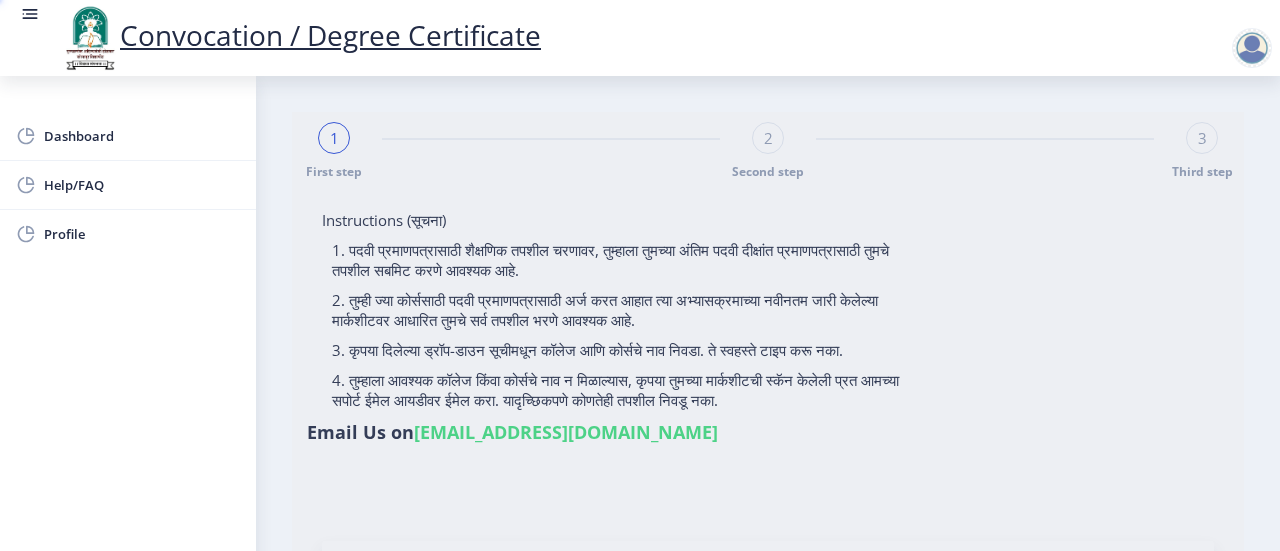 select 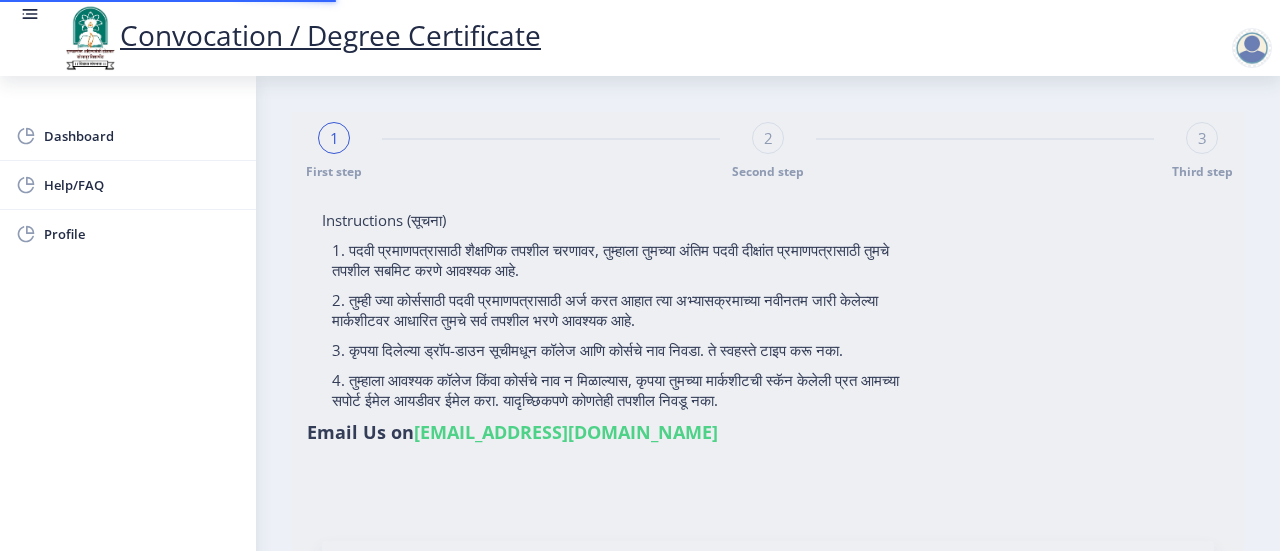 type on "[PERSON_NAME] [PERSON_NAME]" 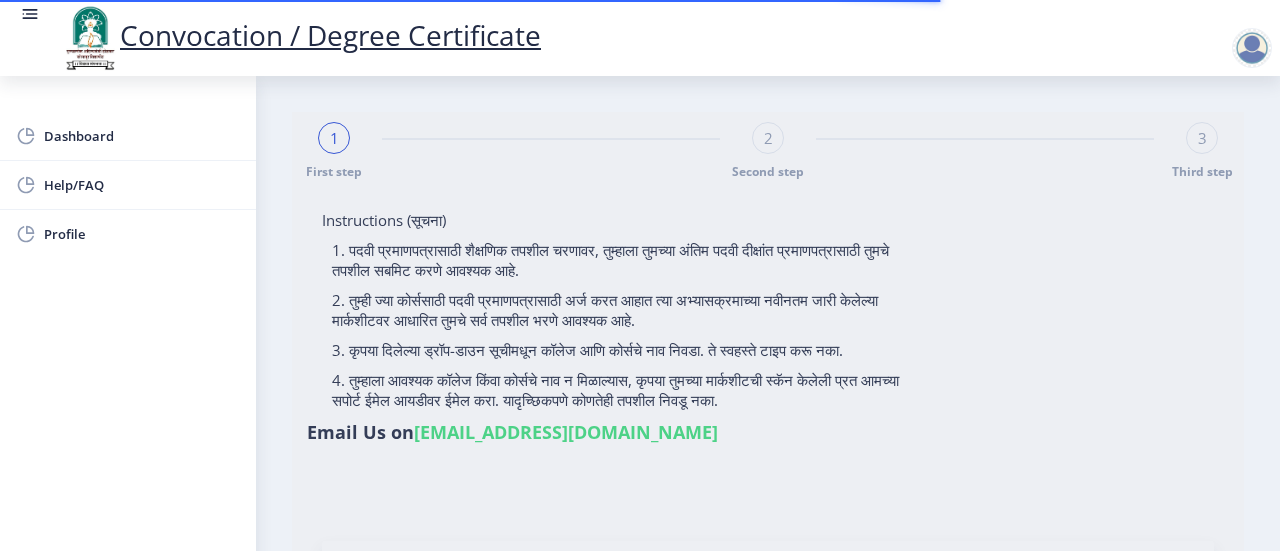 type on "2013032500181906" 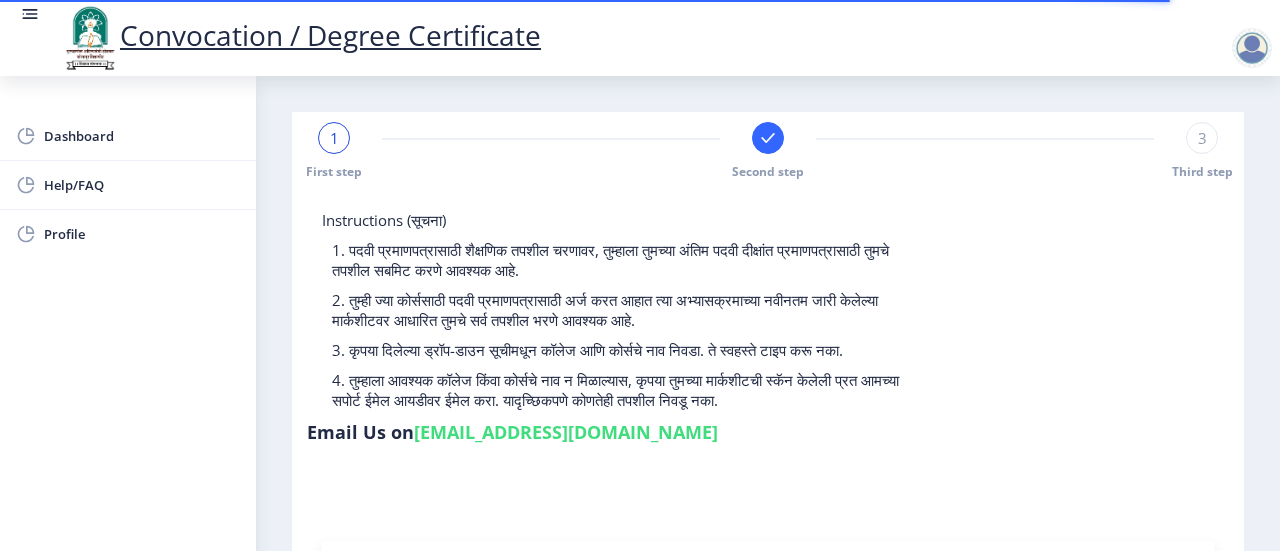 select 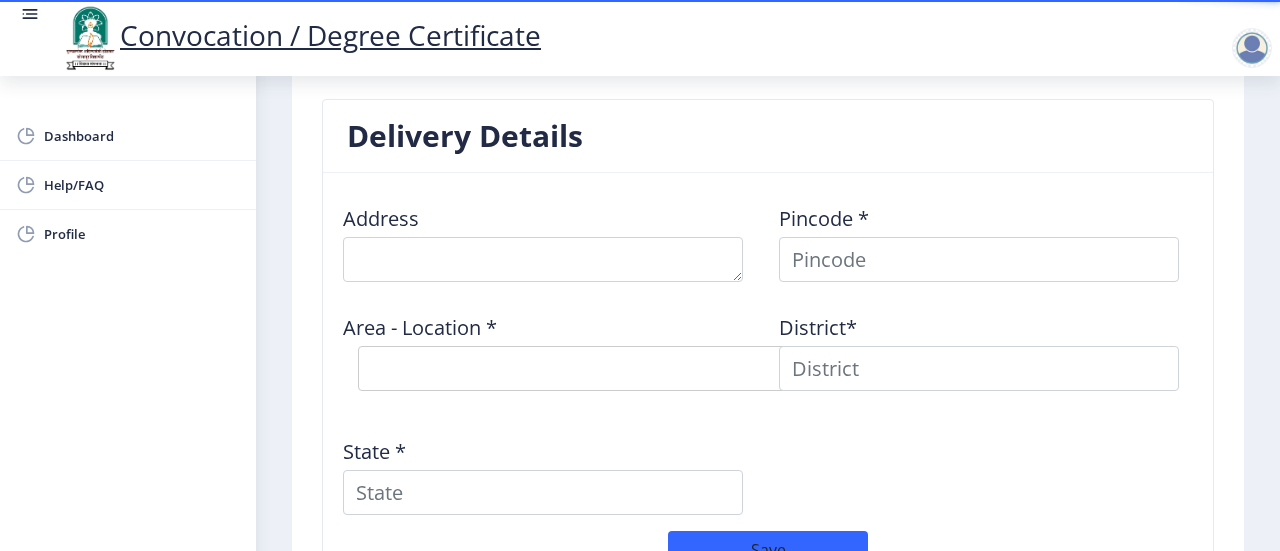 scroll, scrollTop: 1574, scrollLeft: 0, axis: vertical 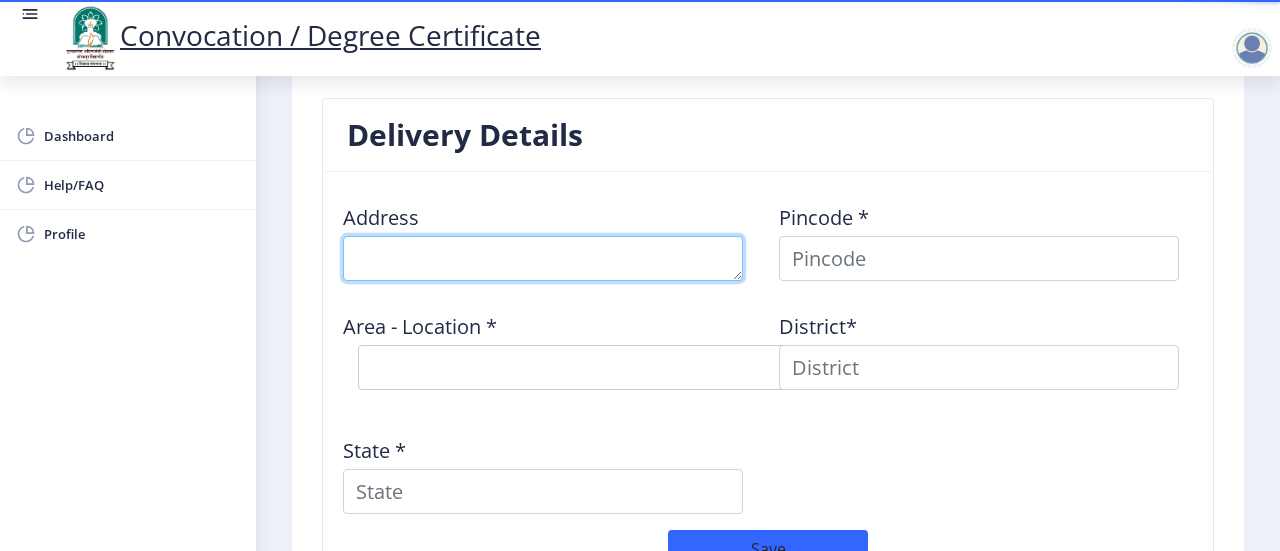 click at bounding box center [543, 258] 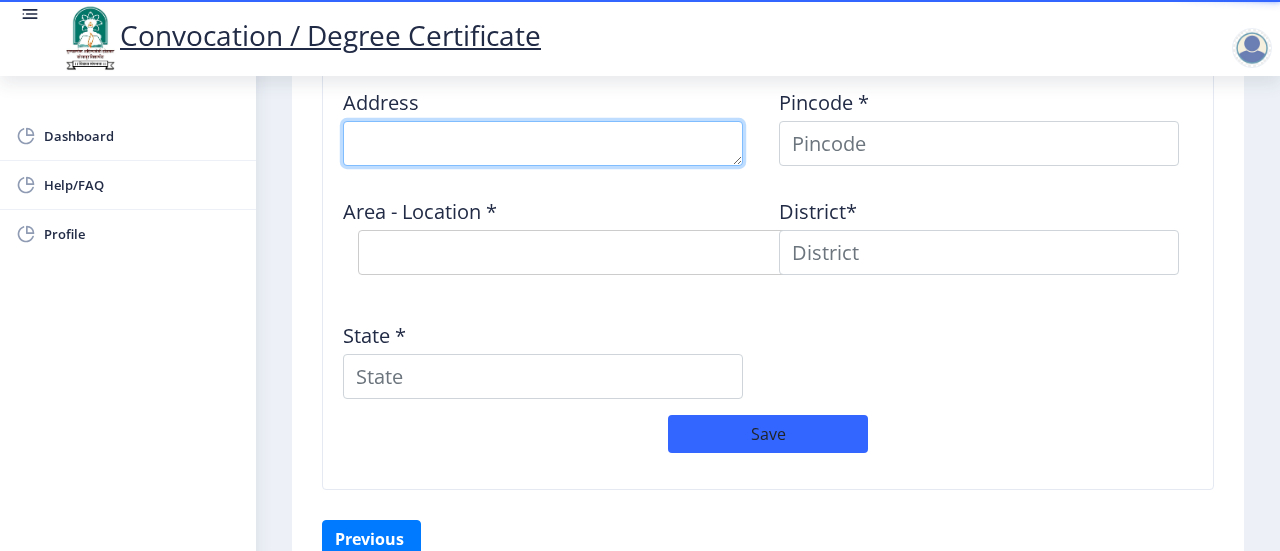scroll, scrollTop: 1690, scrollLeft: 0, axis: vertical 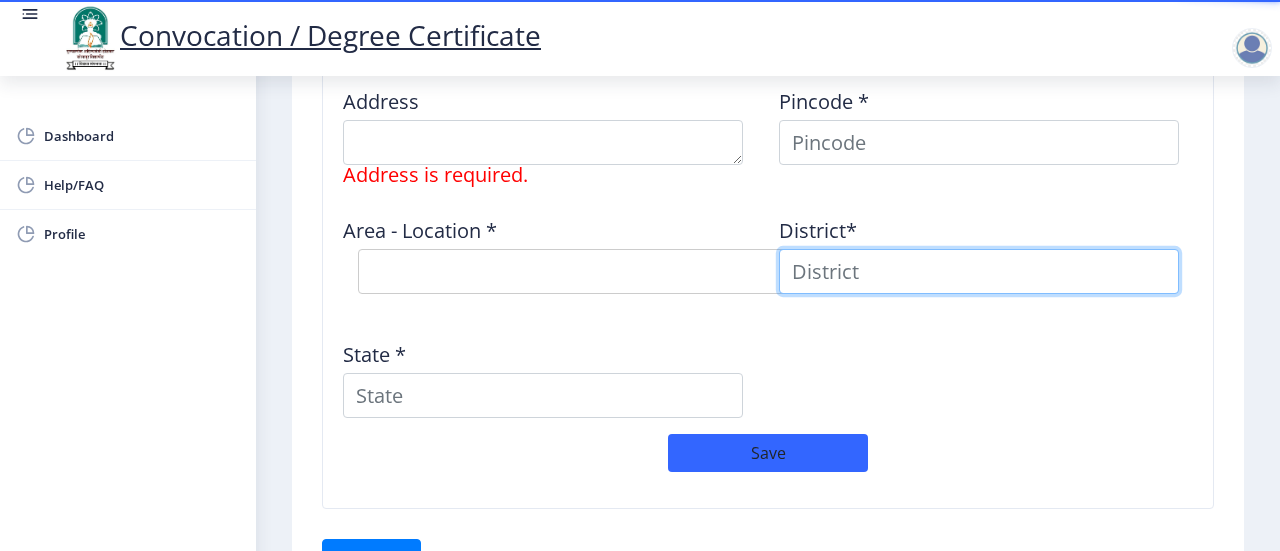 click on "District*" 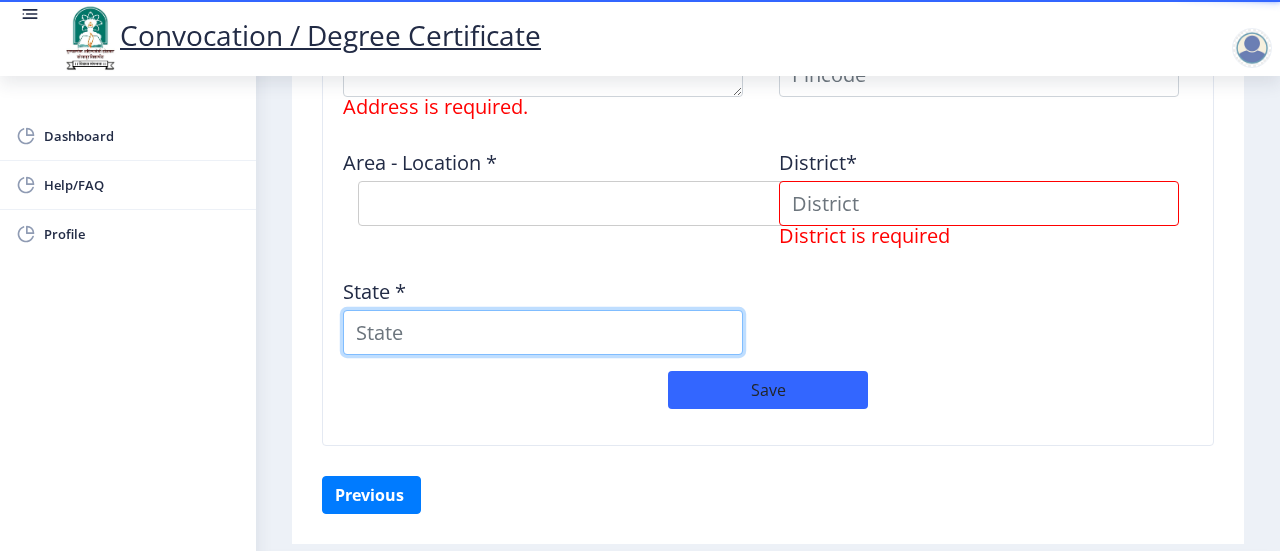 click on "State *" at bounding box center [543, 332] 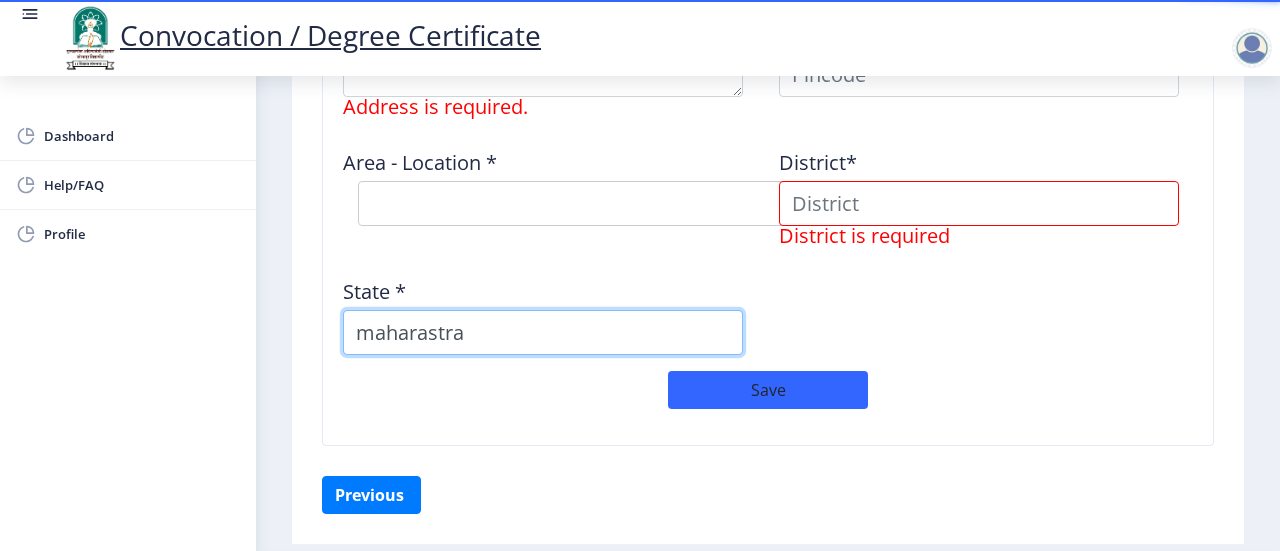 click on "maharastra" at bounding box center [543, 332] 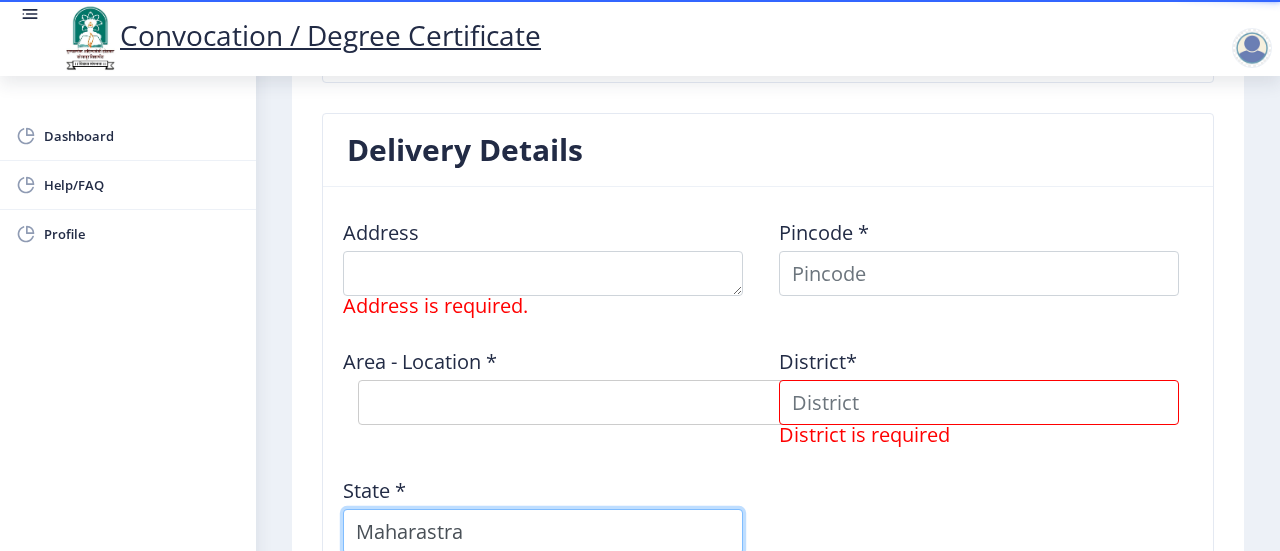 scroll, scrollTop: 1548, scrollLeft: 0, axis: vertical 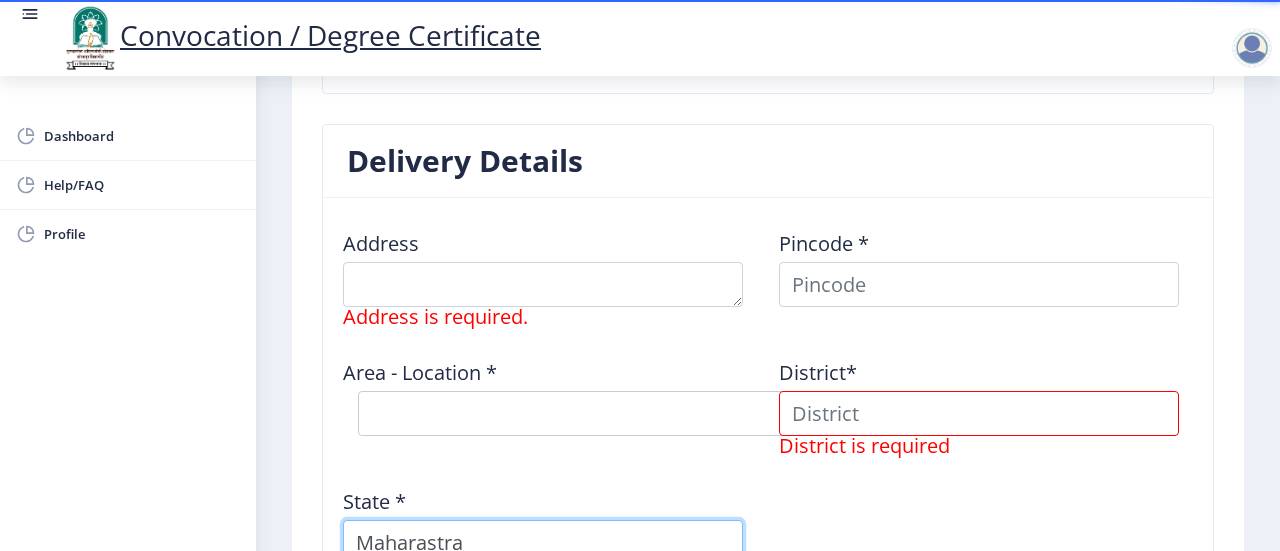 type on "Maharastra" 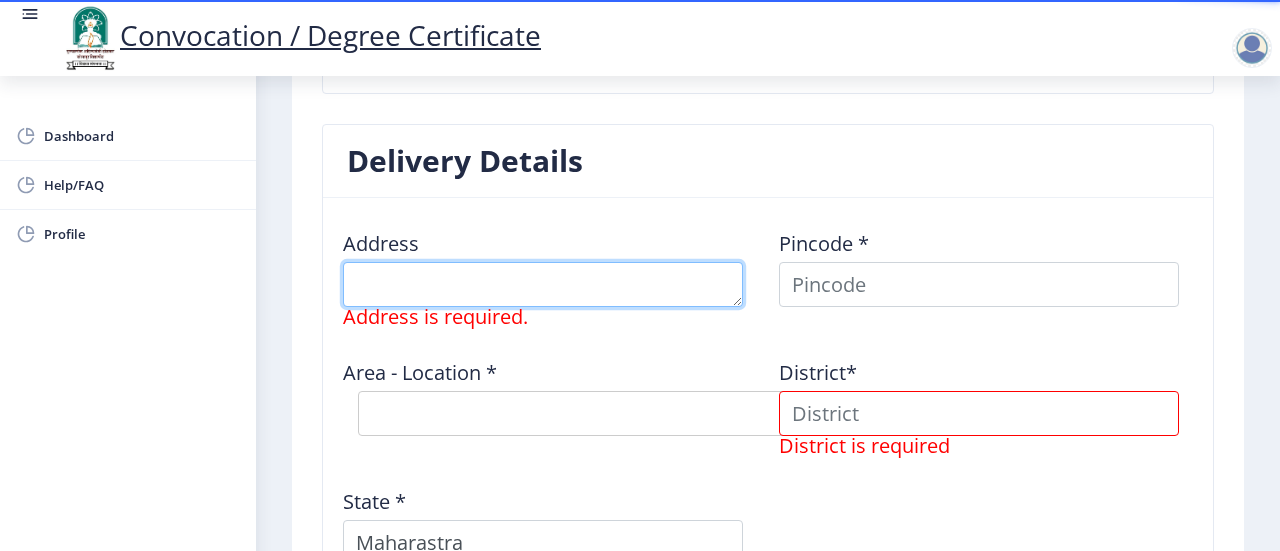 click at bounding box center (543, 284) 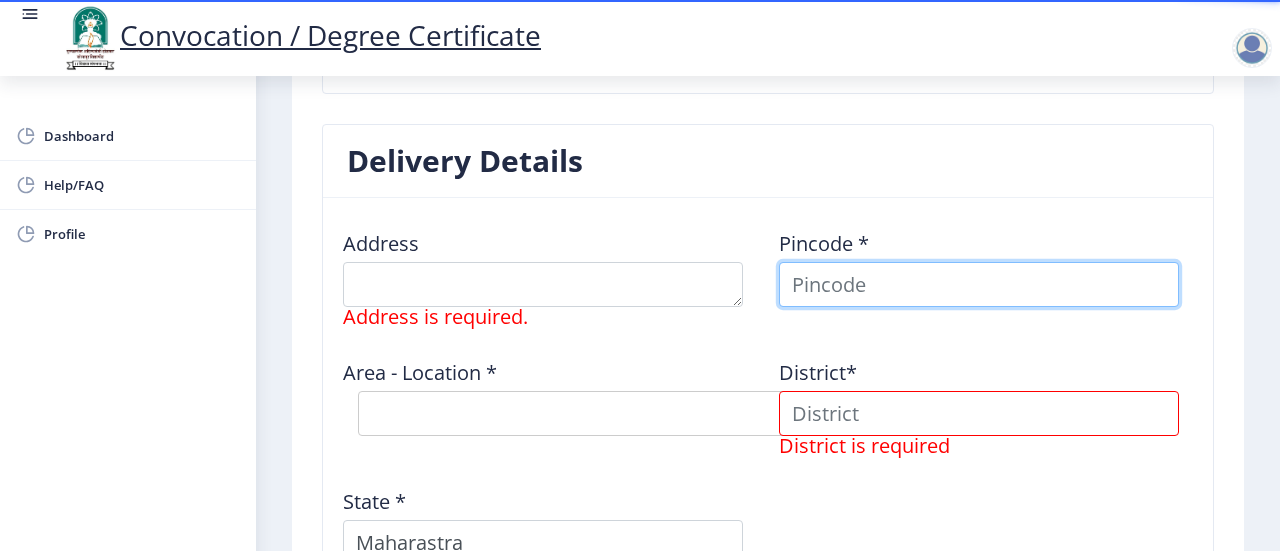 click at bounding box center (979, 284) 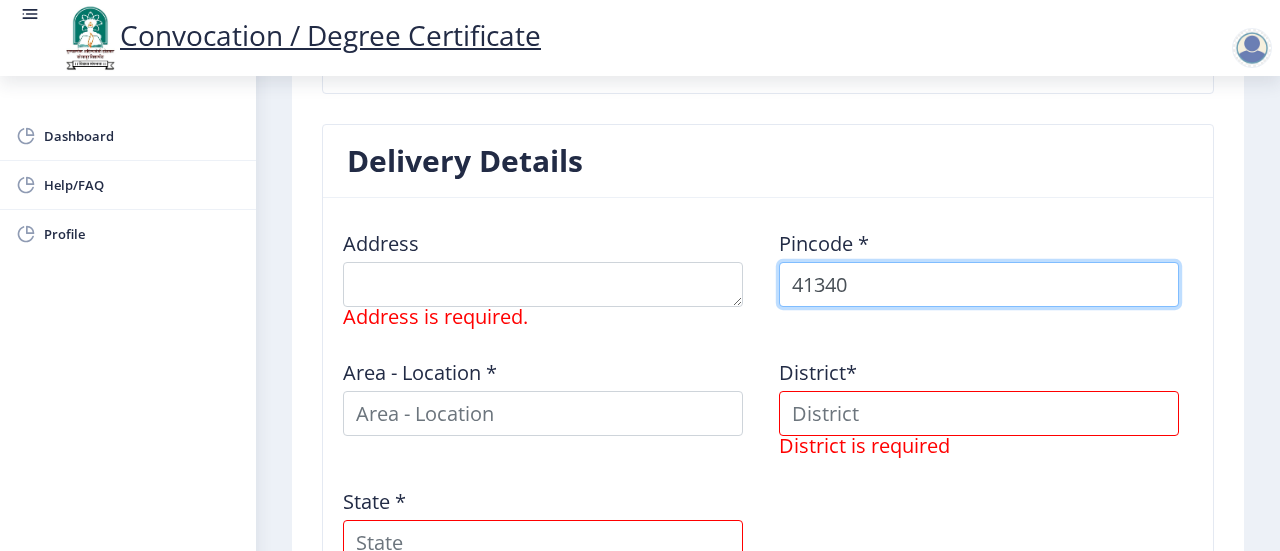 type on "413404" 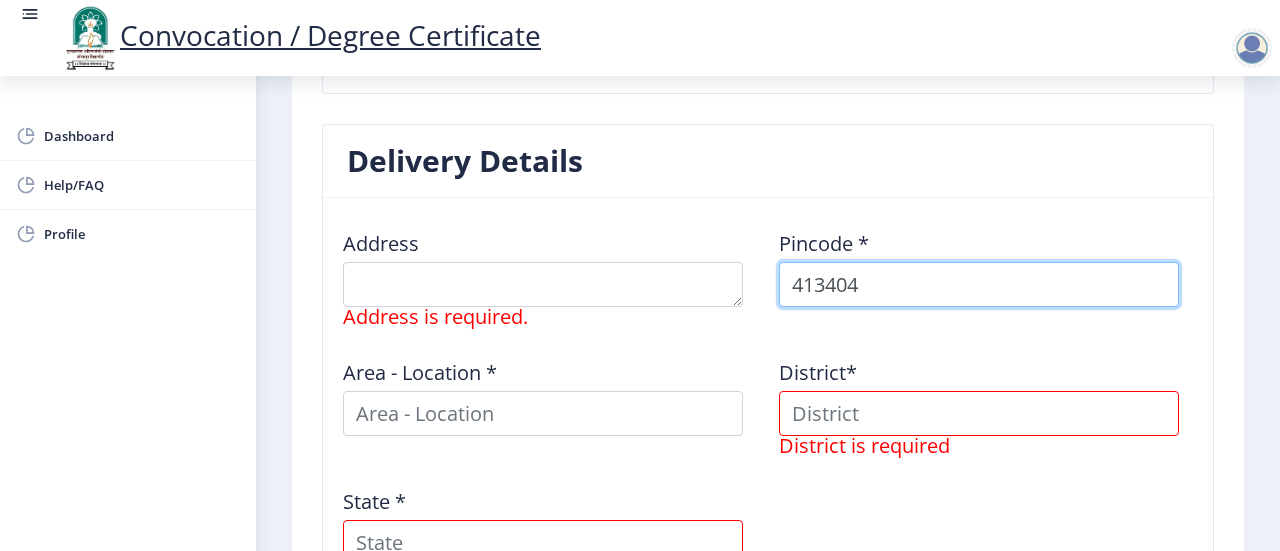 select 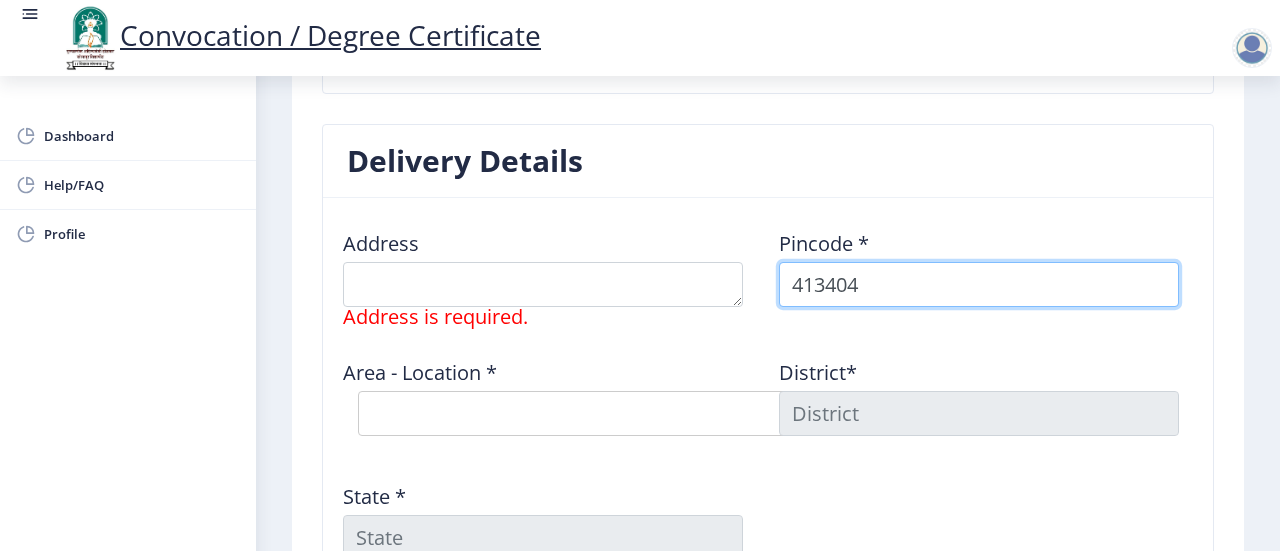 type on "413404" 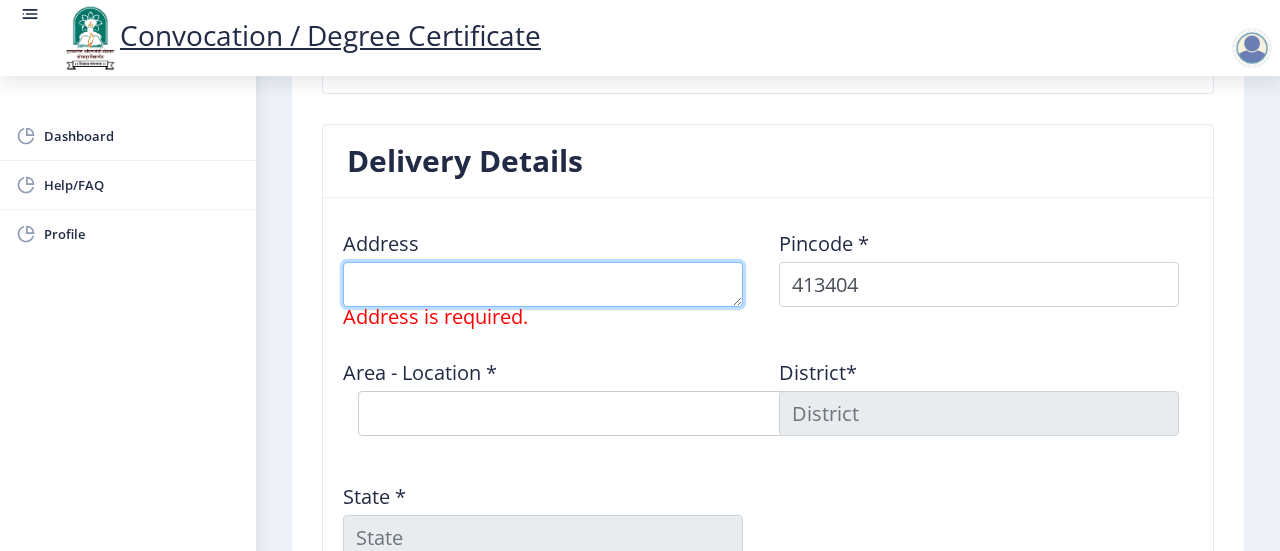 click at bounding box center [543, 284] 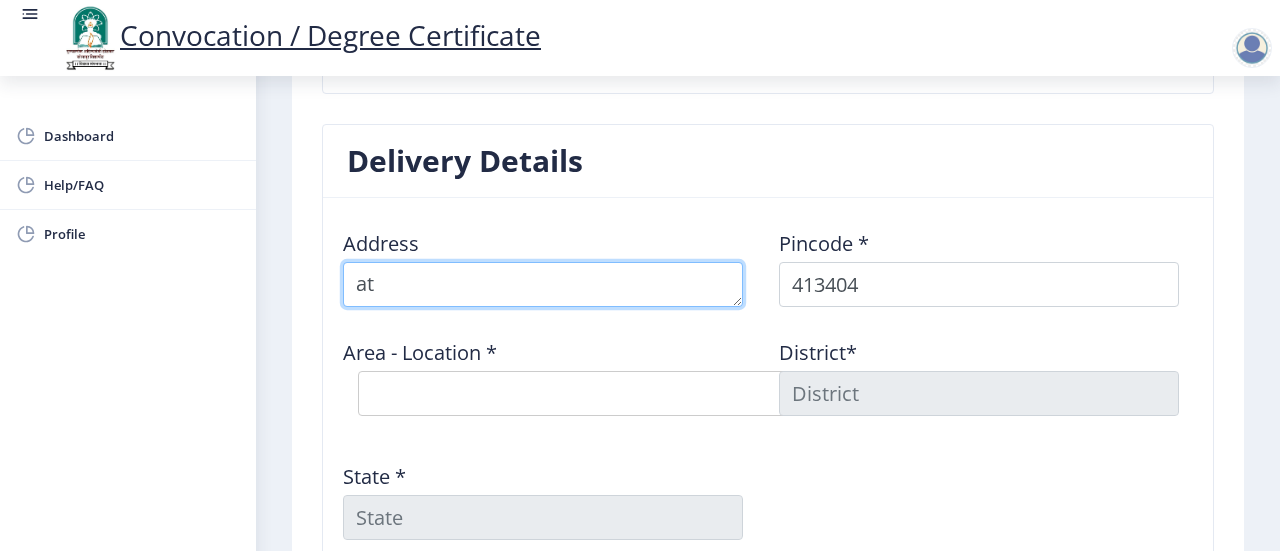 type on "a" 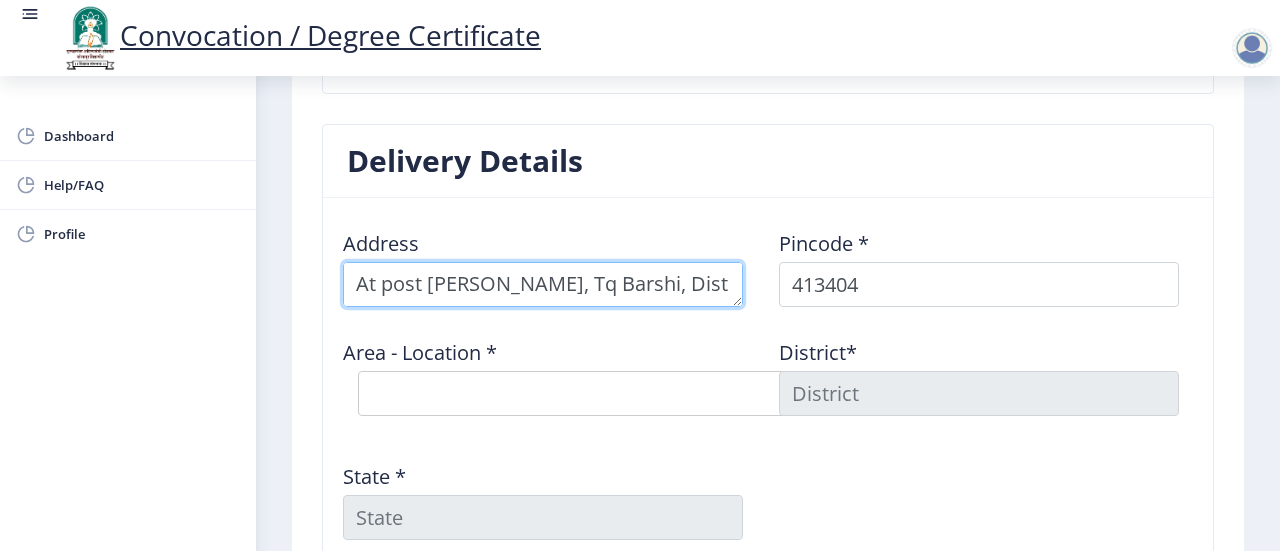 click at bounding box center [543, 284] 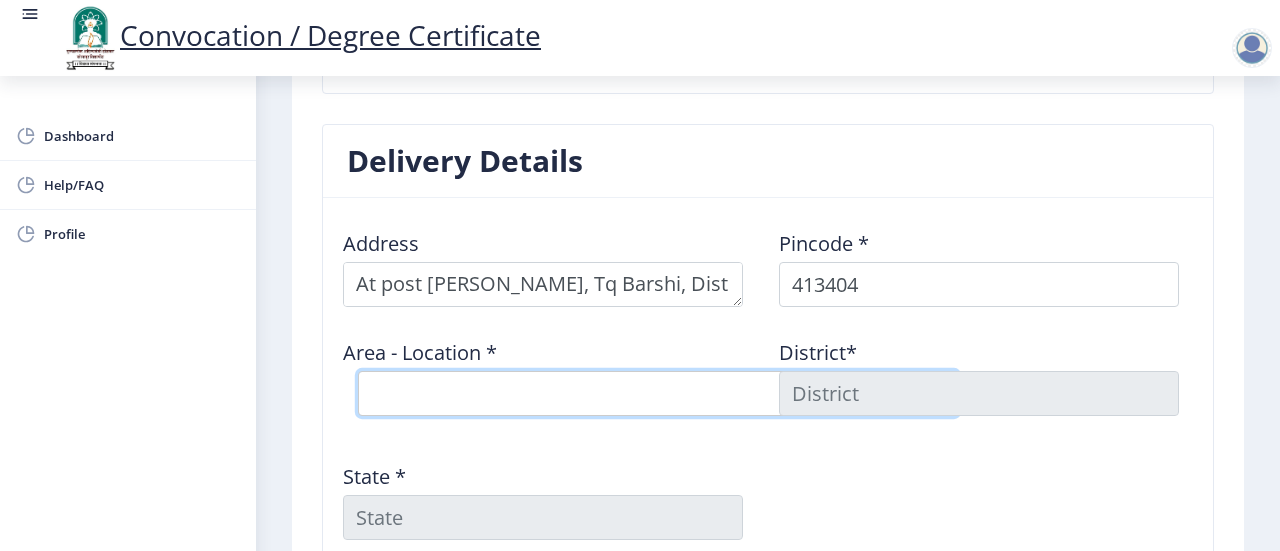 click on "Select Area Location [GEOGRAPHIC_DATA] B.O Ghari B.O Gormale B.O Kari B.O Nari B.O Pandhari B.O Pangri S.O [PERSON_NAME] Ukadgaon B.O" at bounding box center [658, 393] 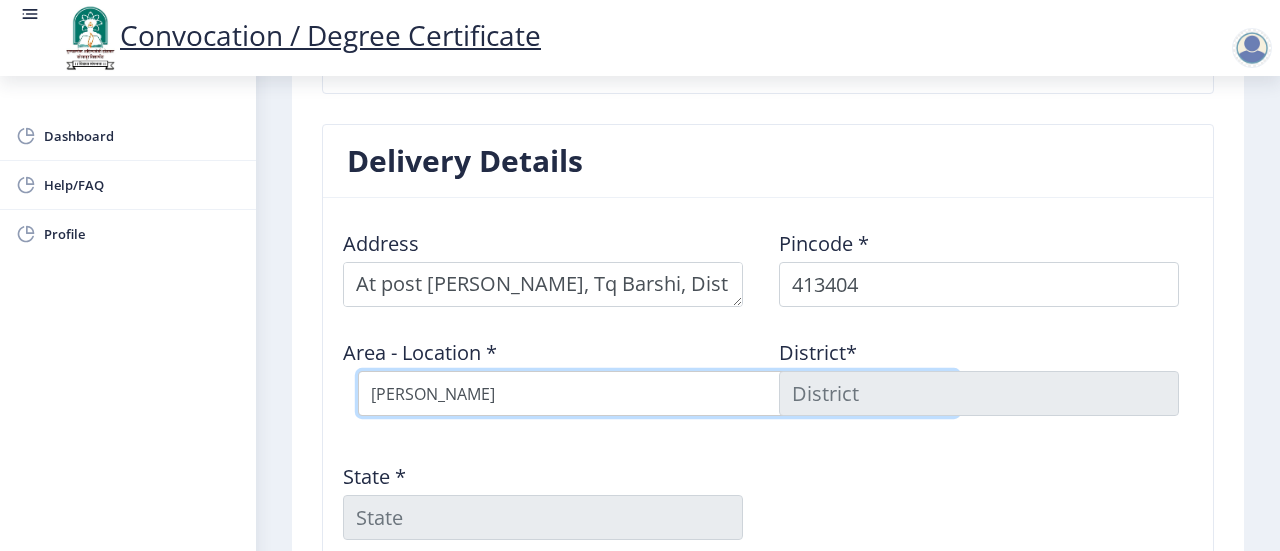 click on "Select Area Location [GEOGRAPHIC_DATA] B.O Ghari B.O Gormale B.O Kari B.O Nari B.O Pandhari B.O Pangri S.O [PERSON_NAME] Ukadgaon B.O" at bounding box center (658, 393) 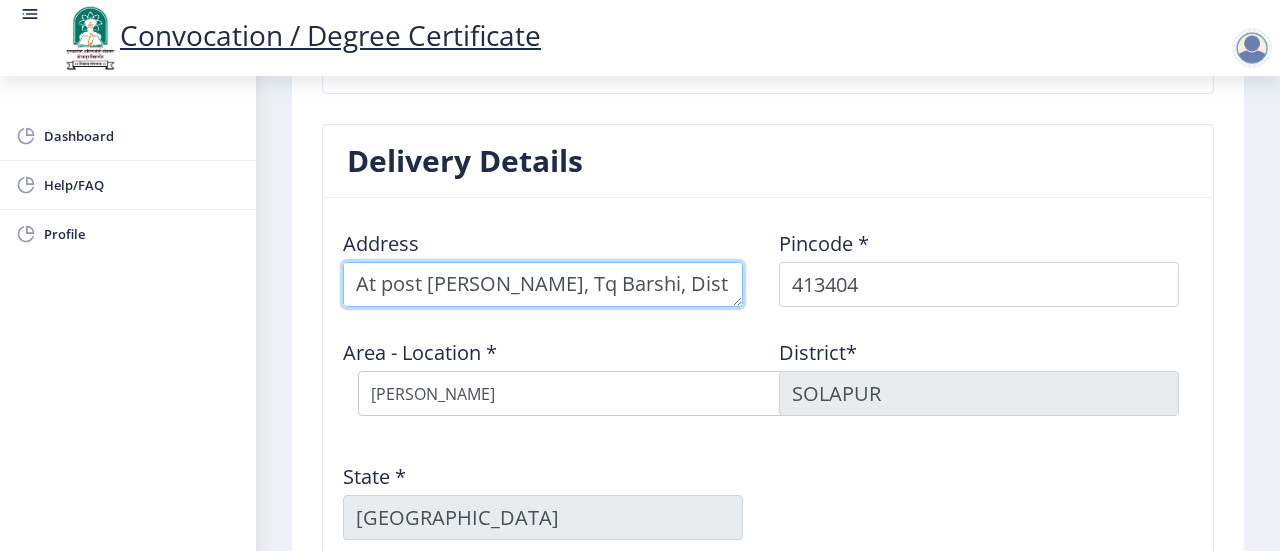 click at bounding box center [543, 284] 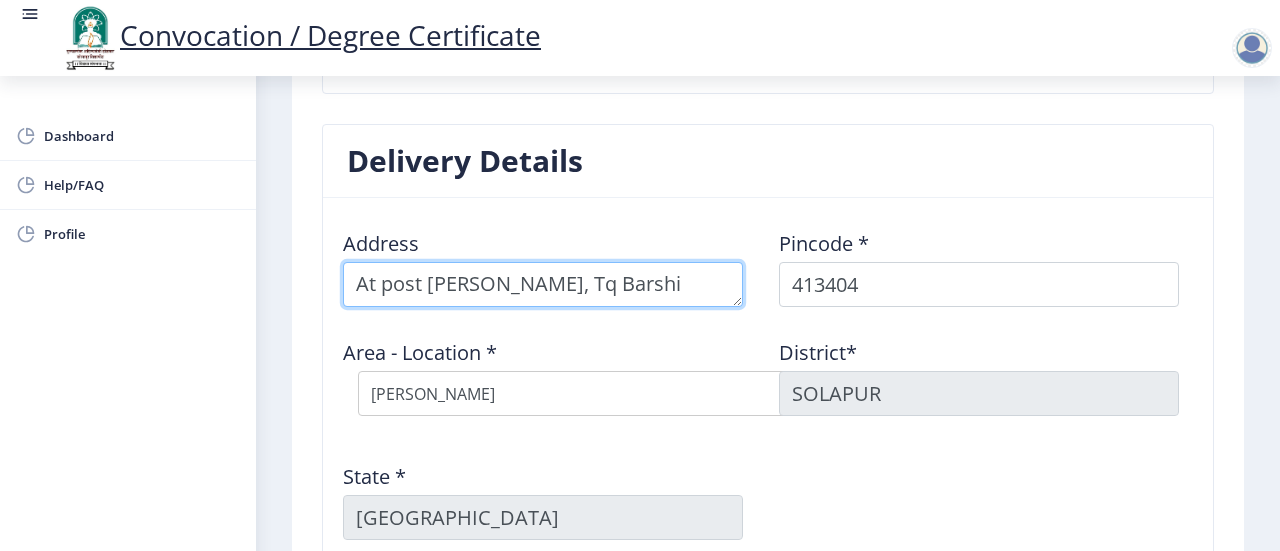 click at bounding box center [543, 284] 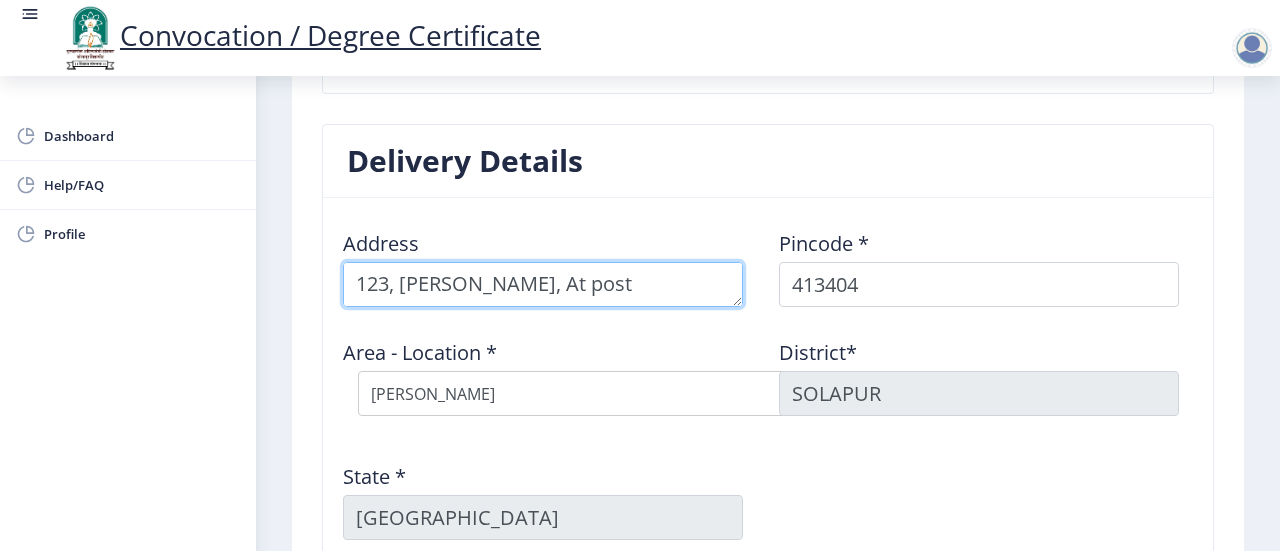 click at bounding box center (543, 284) 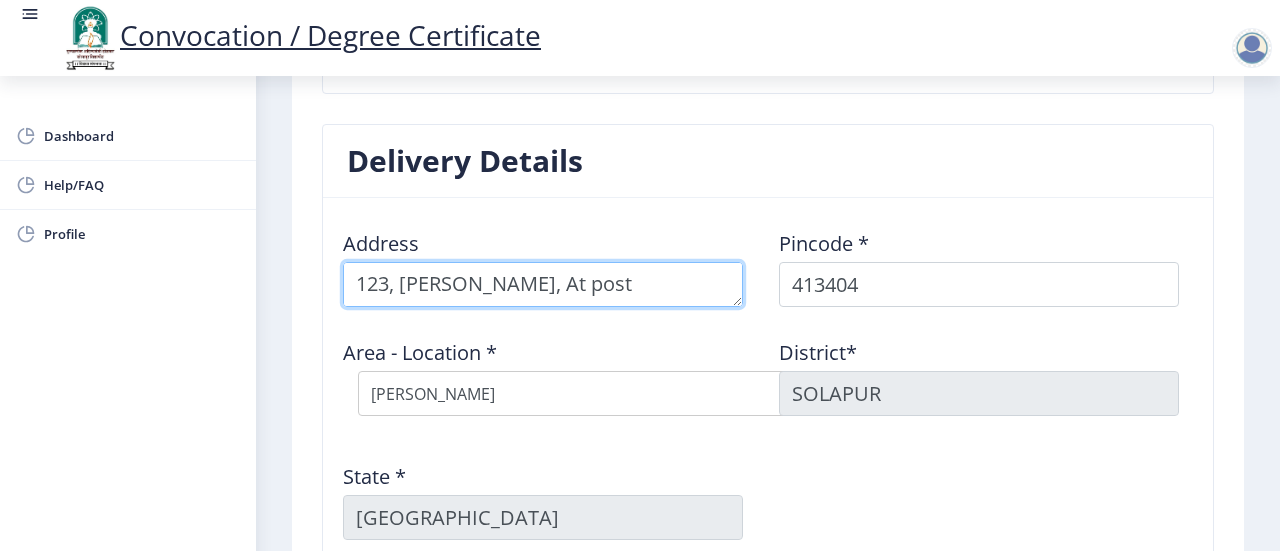 click at bounding box center (543, 284) 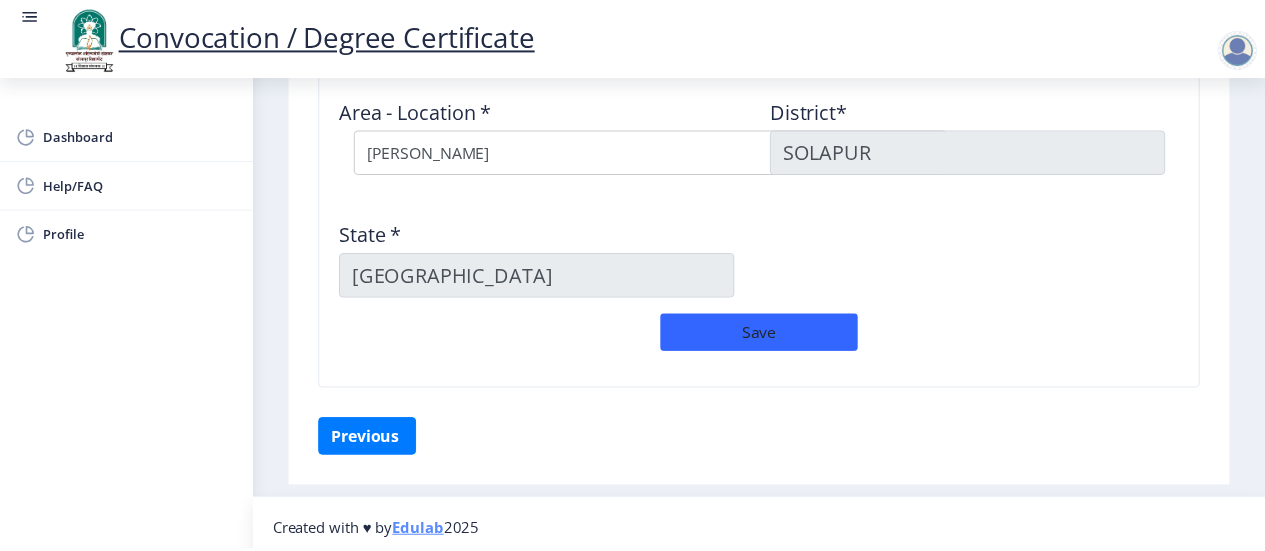 scroll, scrollTop: 1790, scrollLeft: 0, axis: vertical 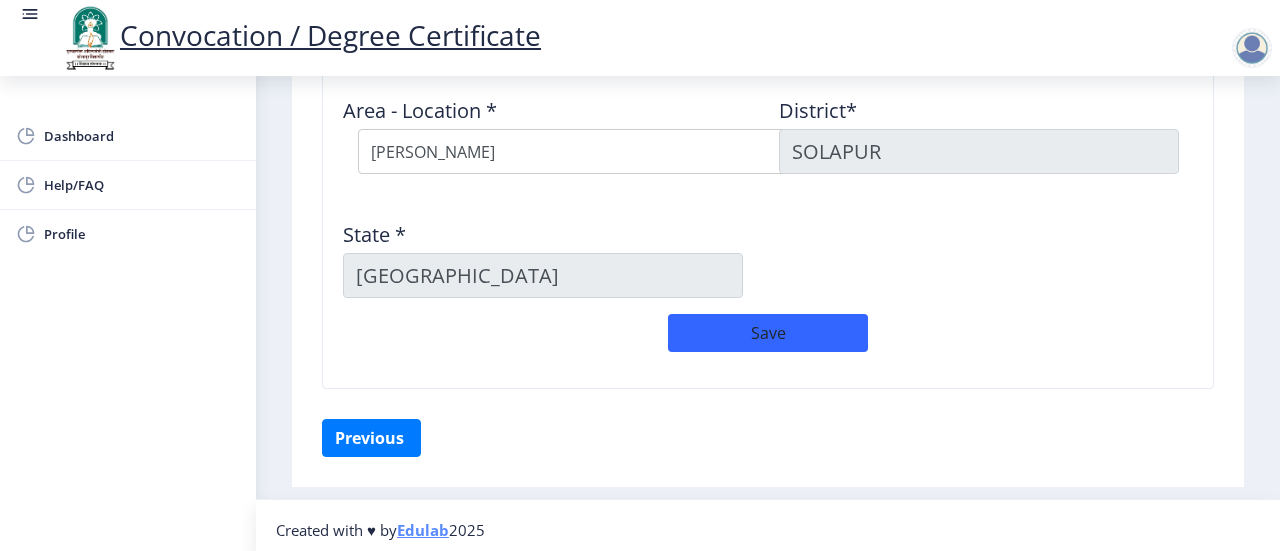 type on "123, [PERSON_NAME], At post [PERSON_NAME], Tq Barshi" 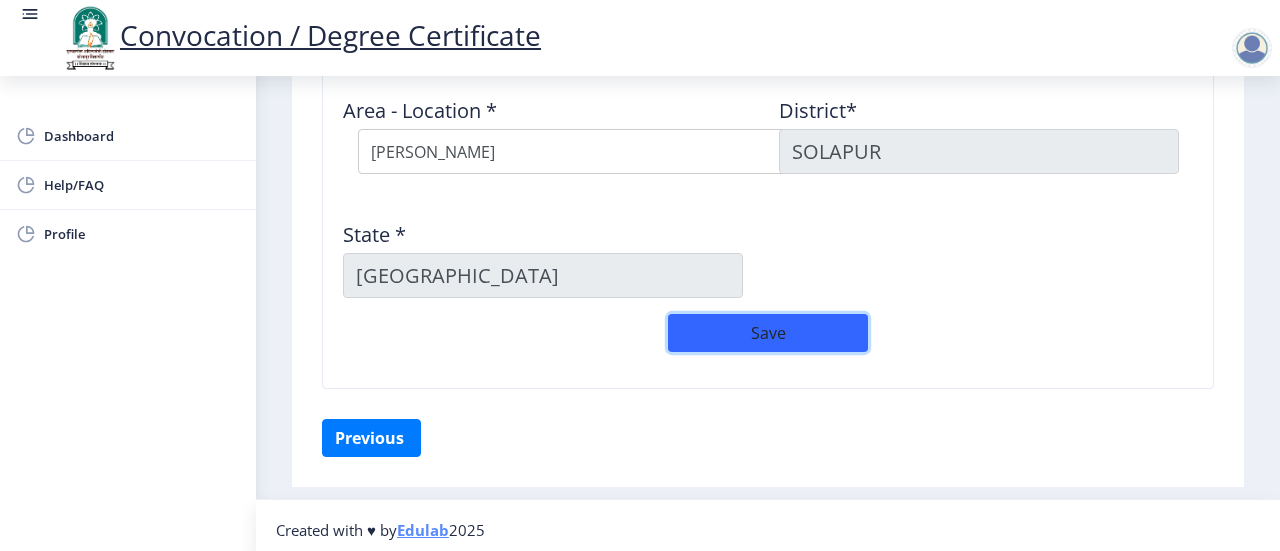 click on "Save" 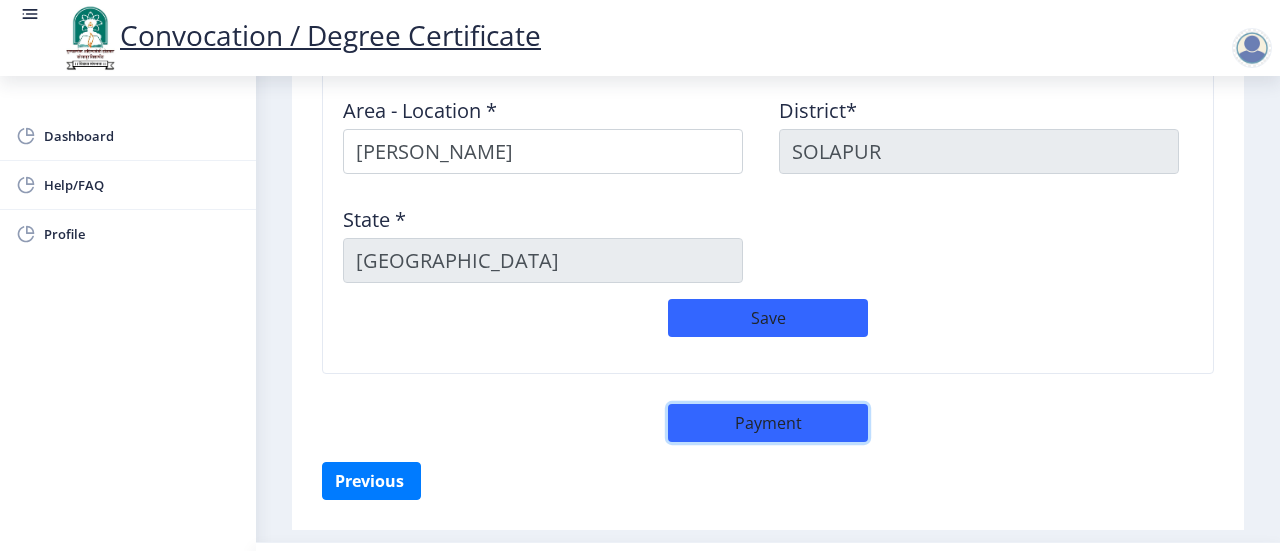 click on "Payment" 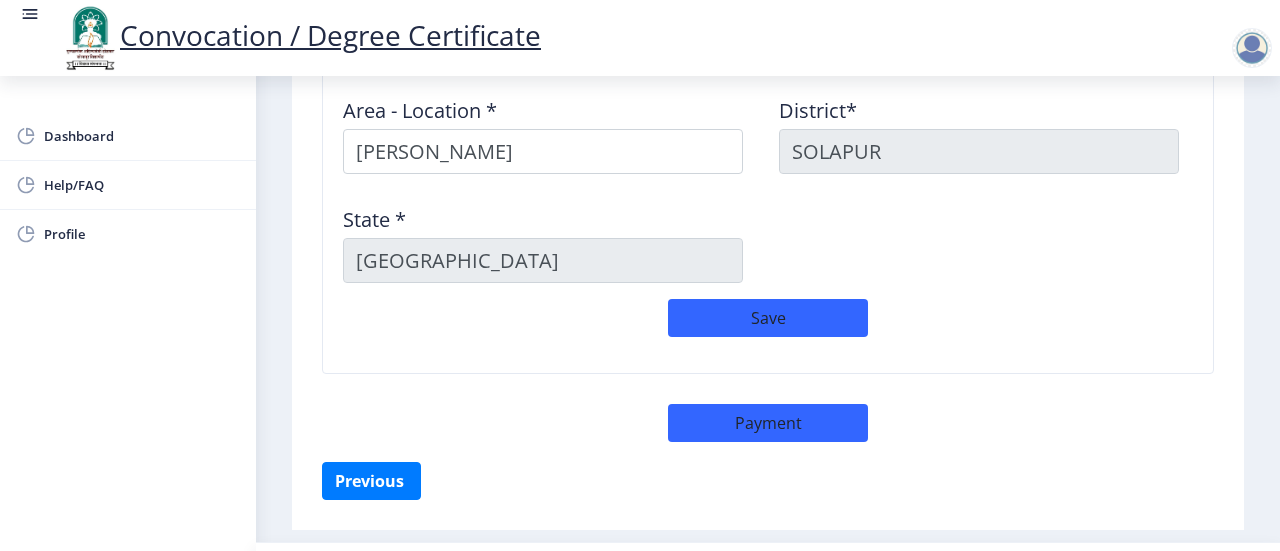 select on "sealed" 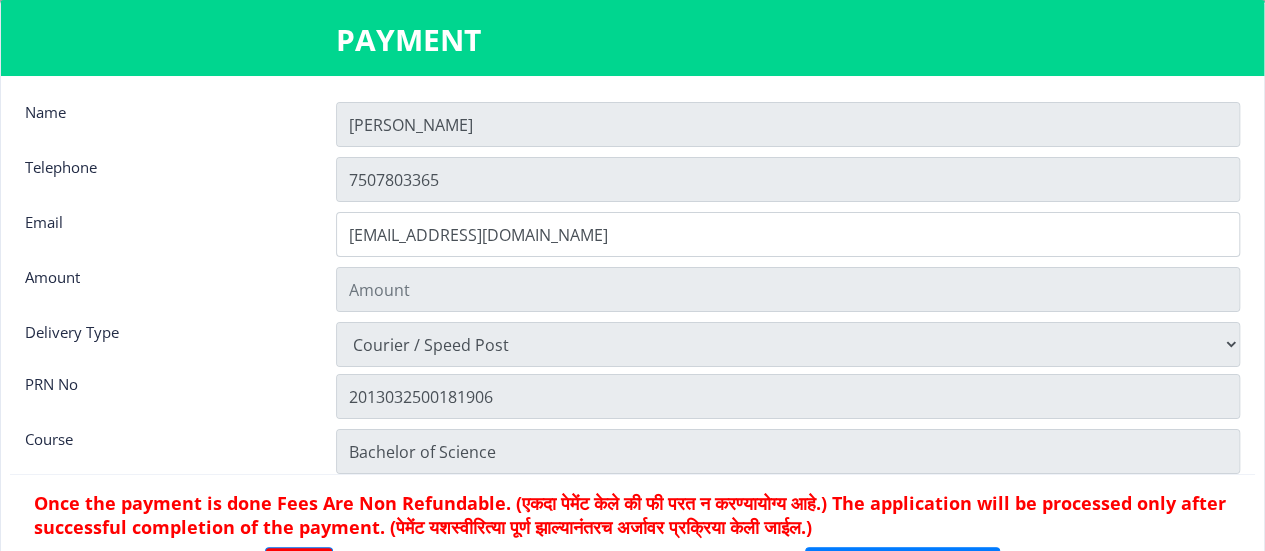 type on "900" 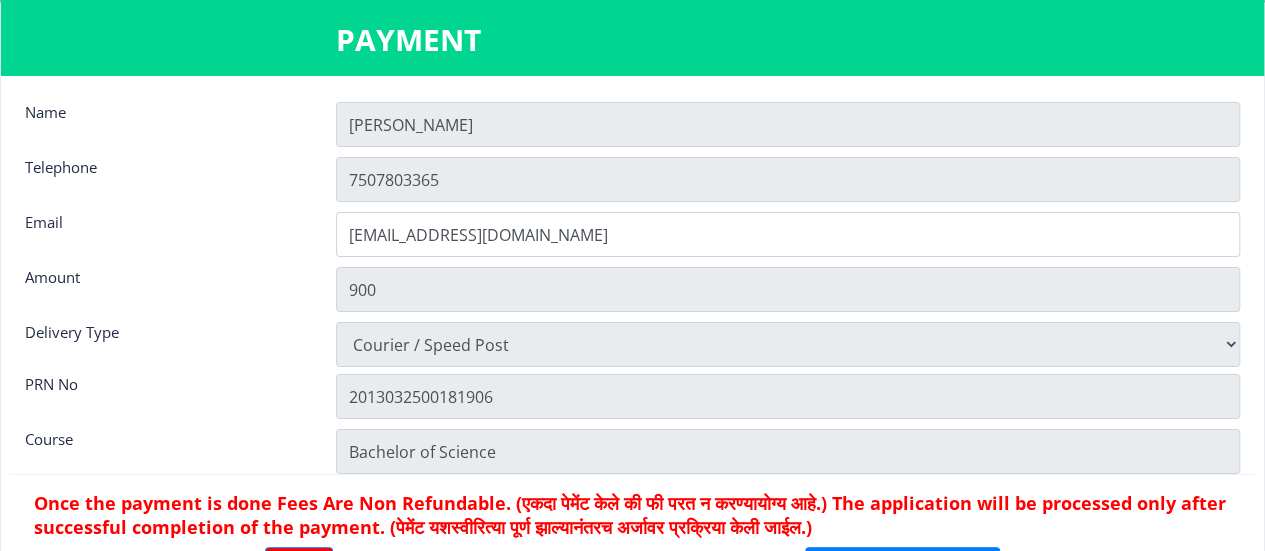 scroll, scrollTop: 26, scrollLeft: 0, axis: vertical 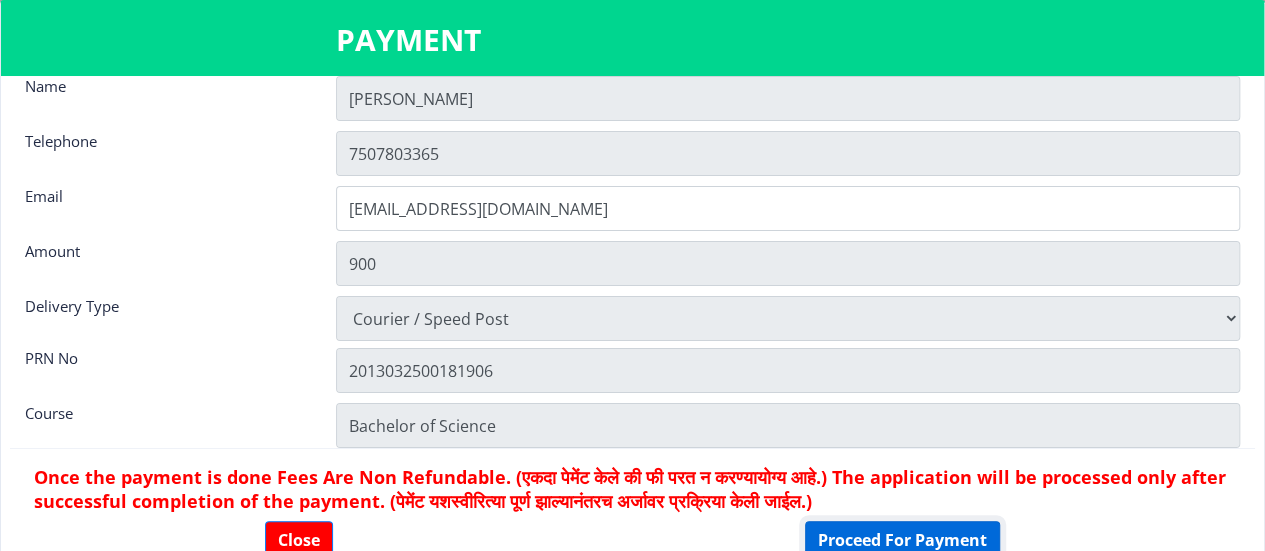 click on "Proceed For Payment" 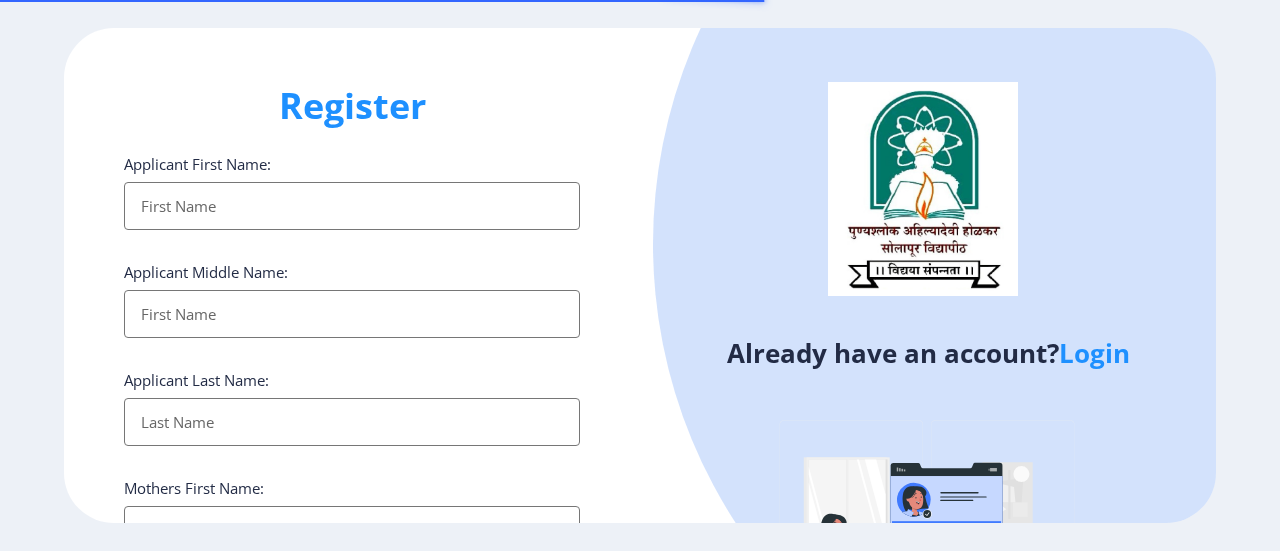 select 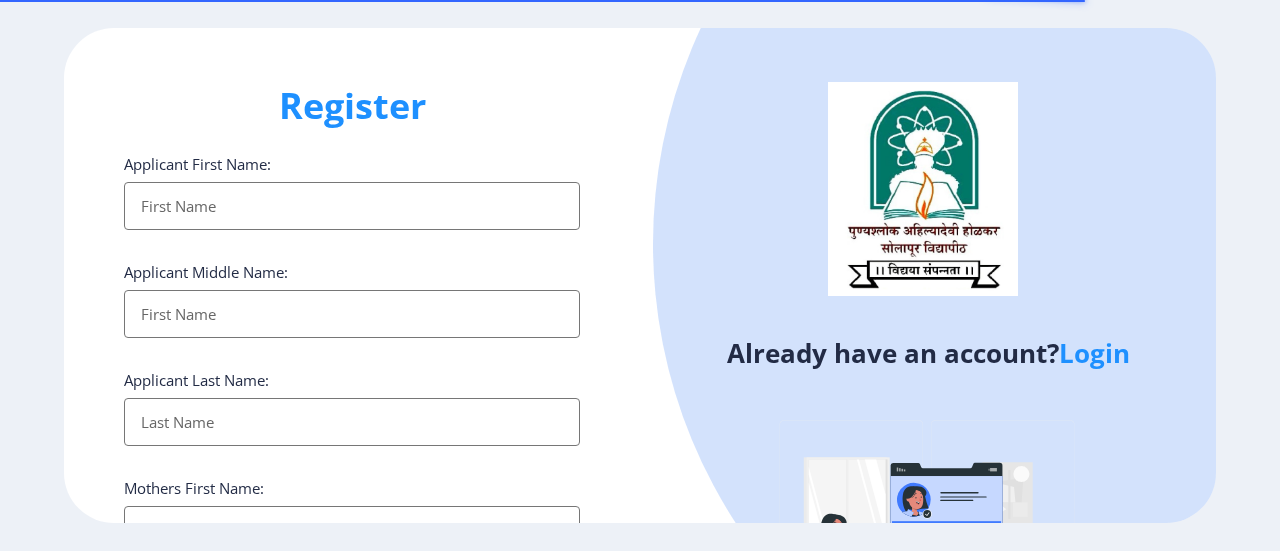 click on "Login" 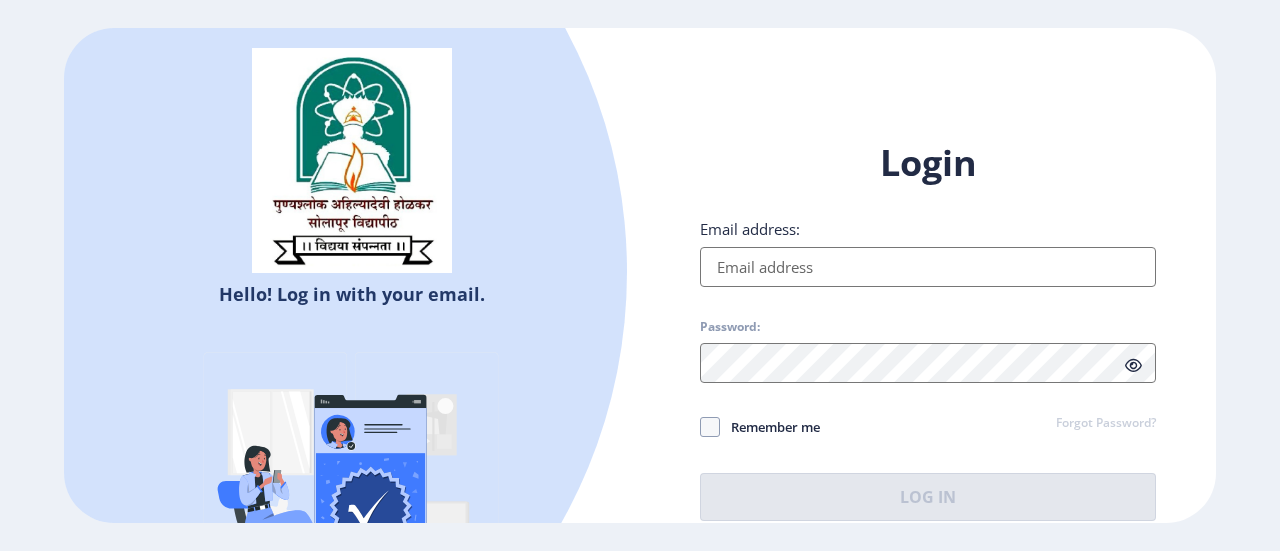 type on "[EMAIL_ADDRESS][DOMAIN_NAME]" 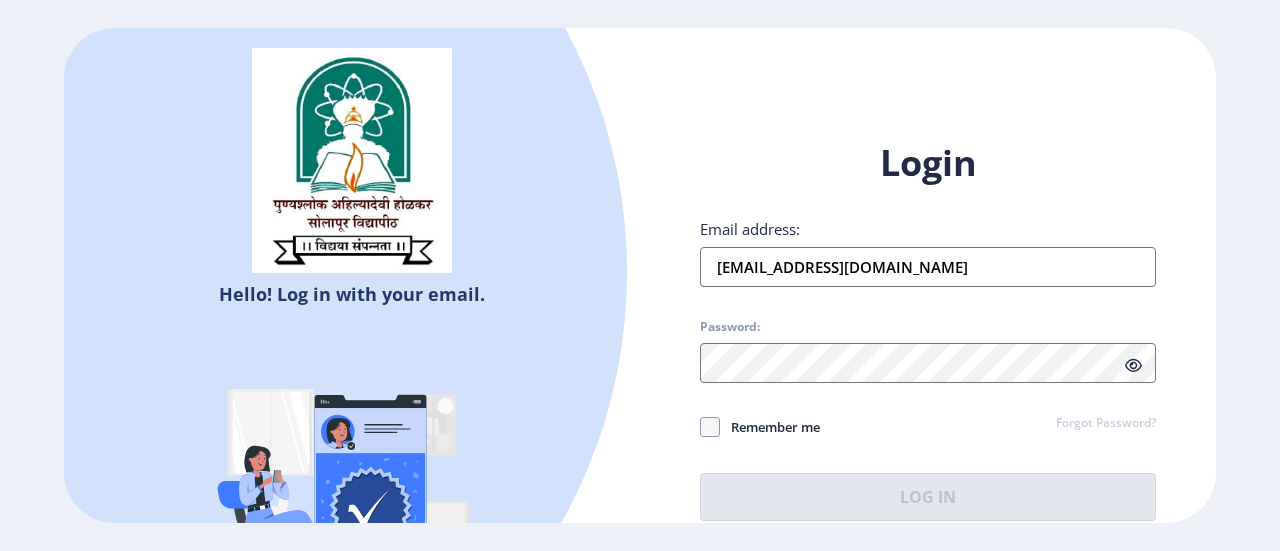 scroll, scrollTop: 0, scrollLeft: 0, axis: both 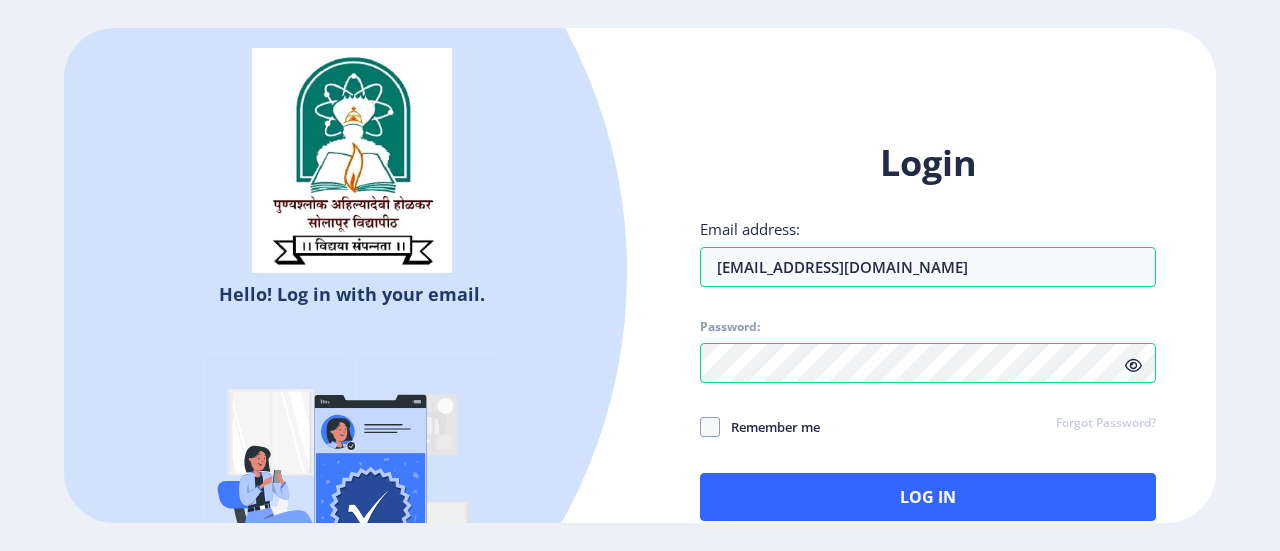 click on "Remember me" 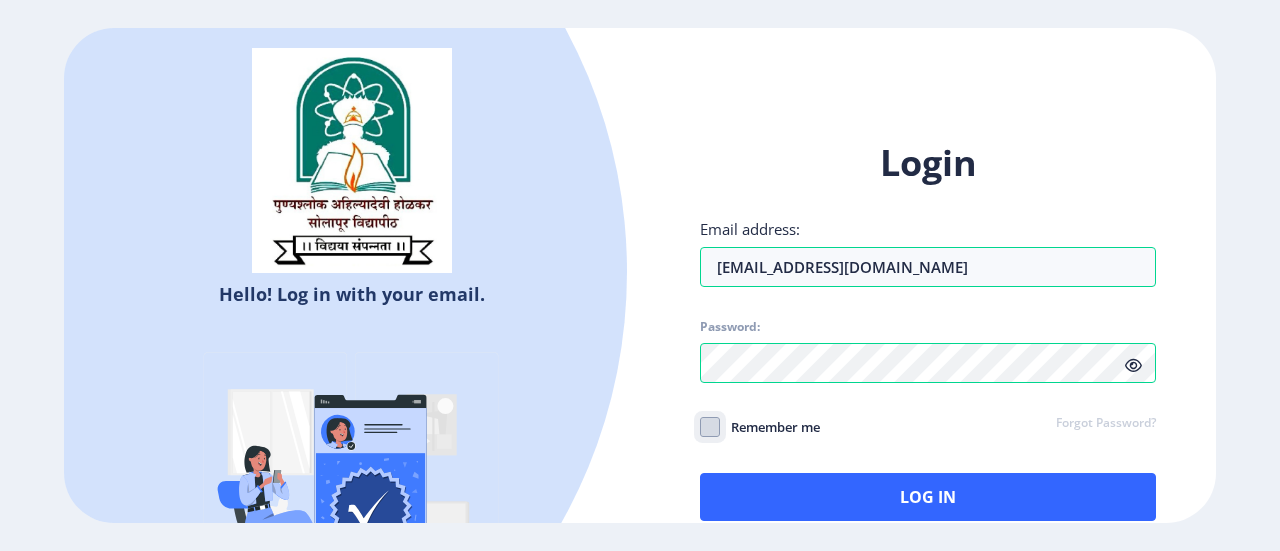click on "Remember me" 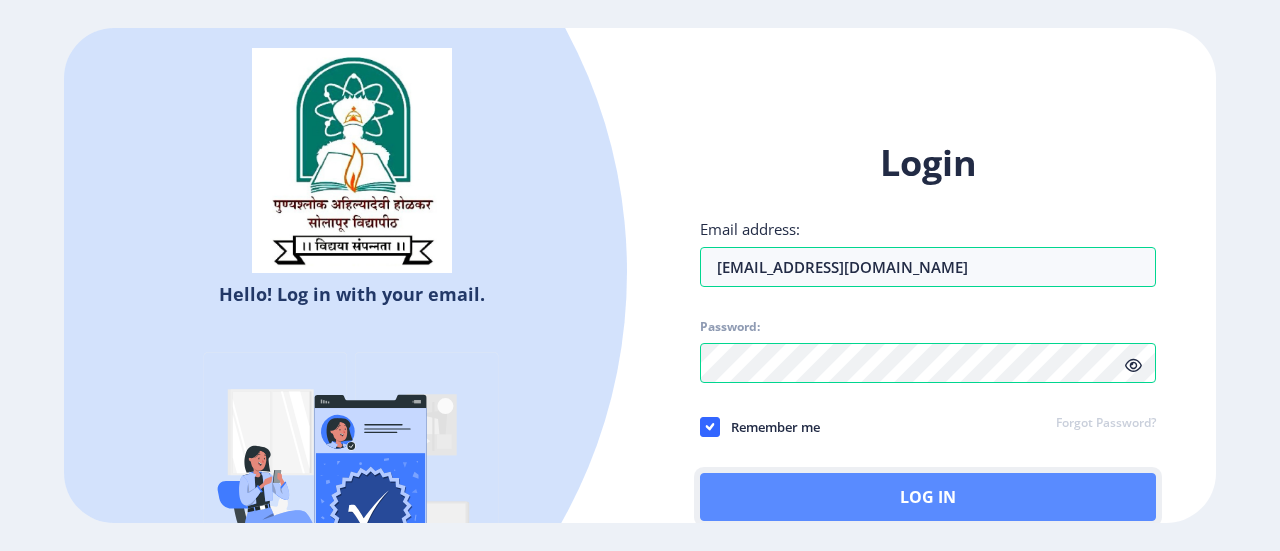 click on "Log In" 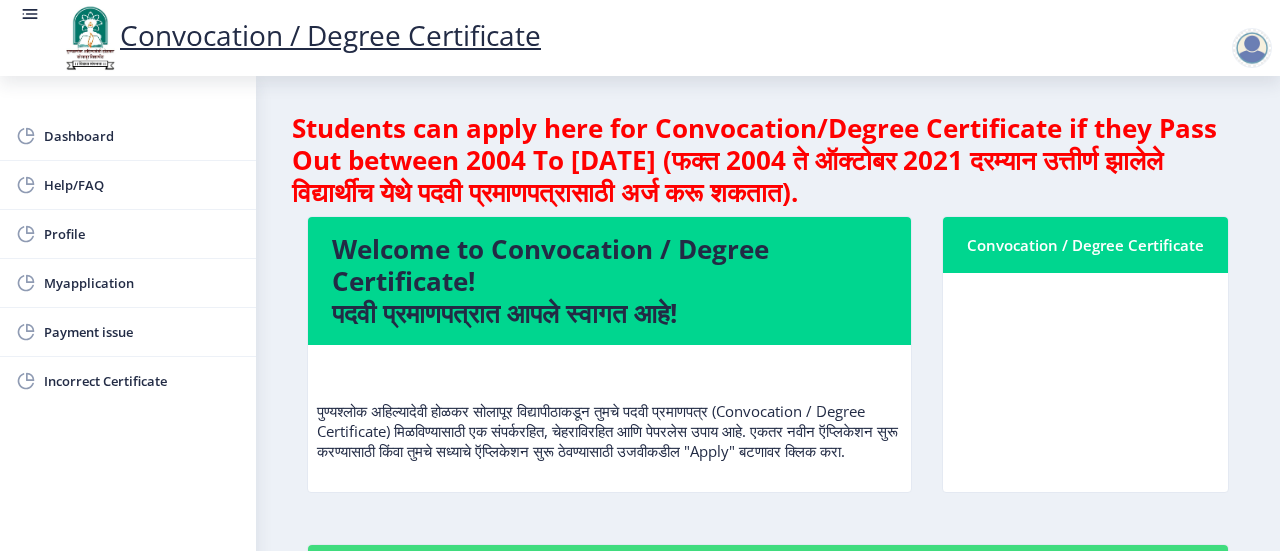 scroll, scrollTop: 2, scrollLeft: 0, axis: vertical 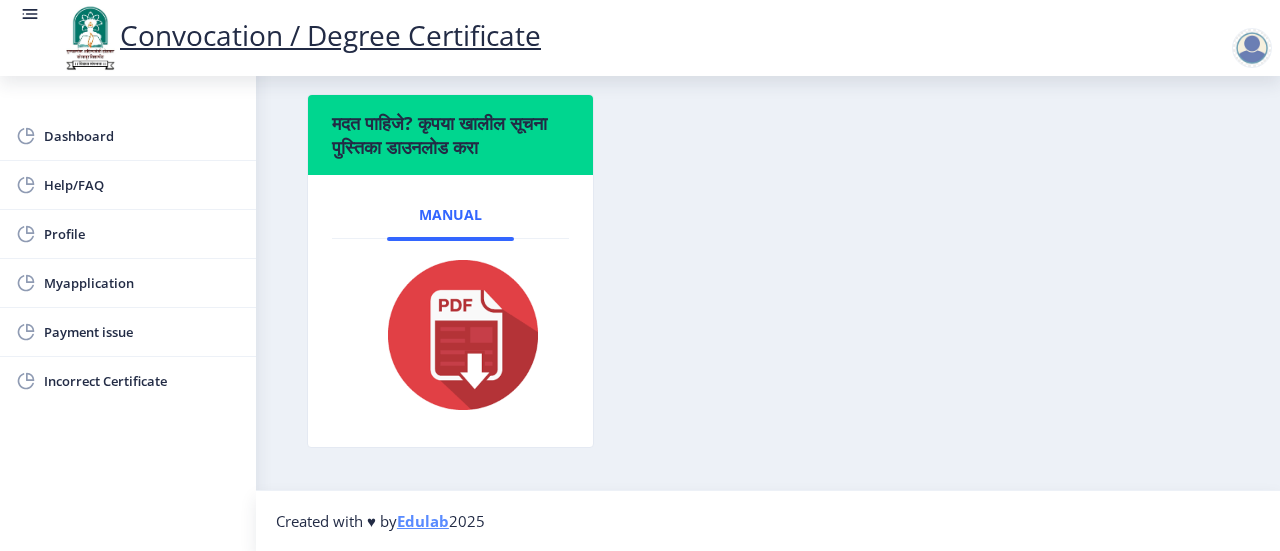 click 